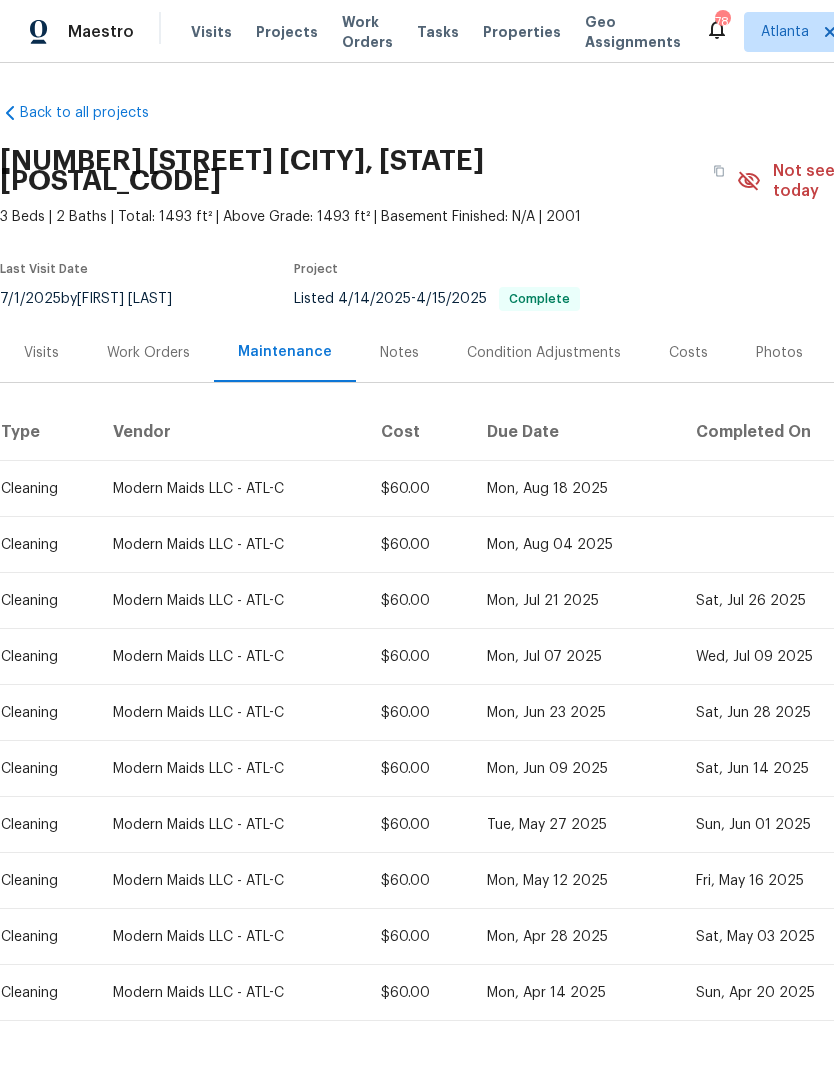 scroll, scrollTop: 0, scrollLeft: 0, axis: both 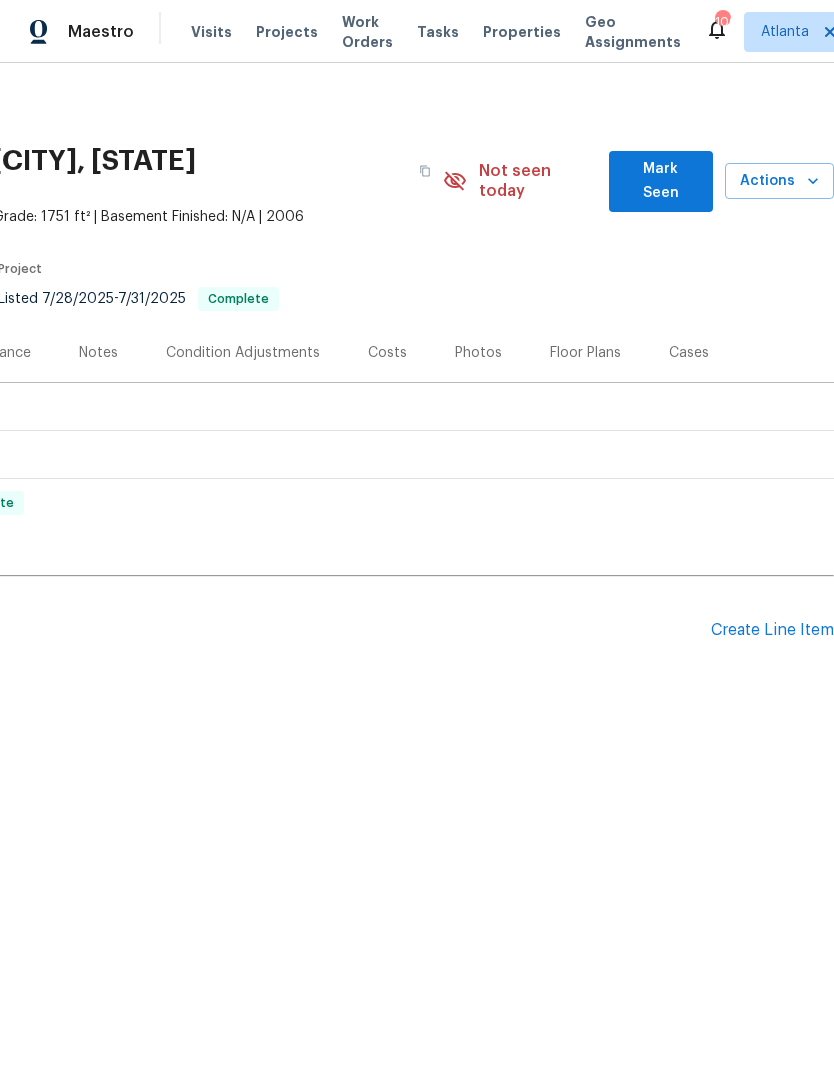 click on "Mark Seen" at bounding box center [661, 181] 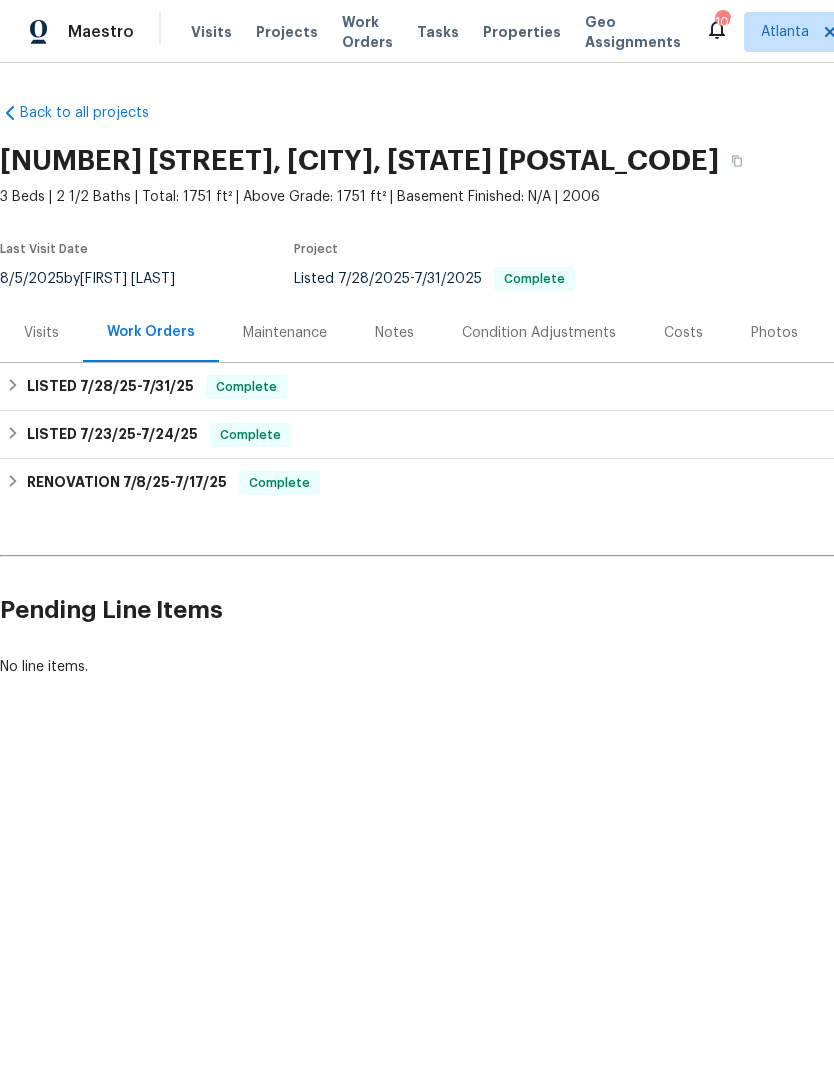 scroll, scrollTop: 0, scrollLeft: 0, axis: both 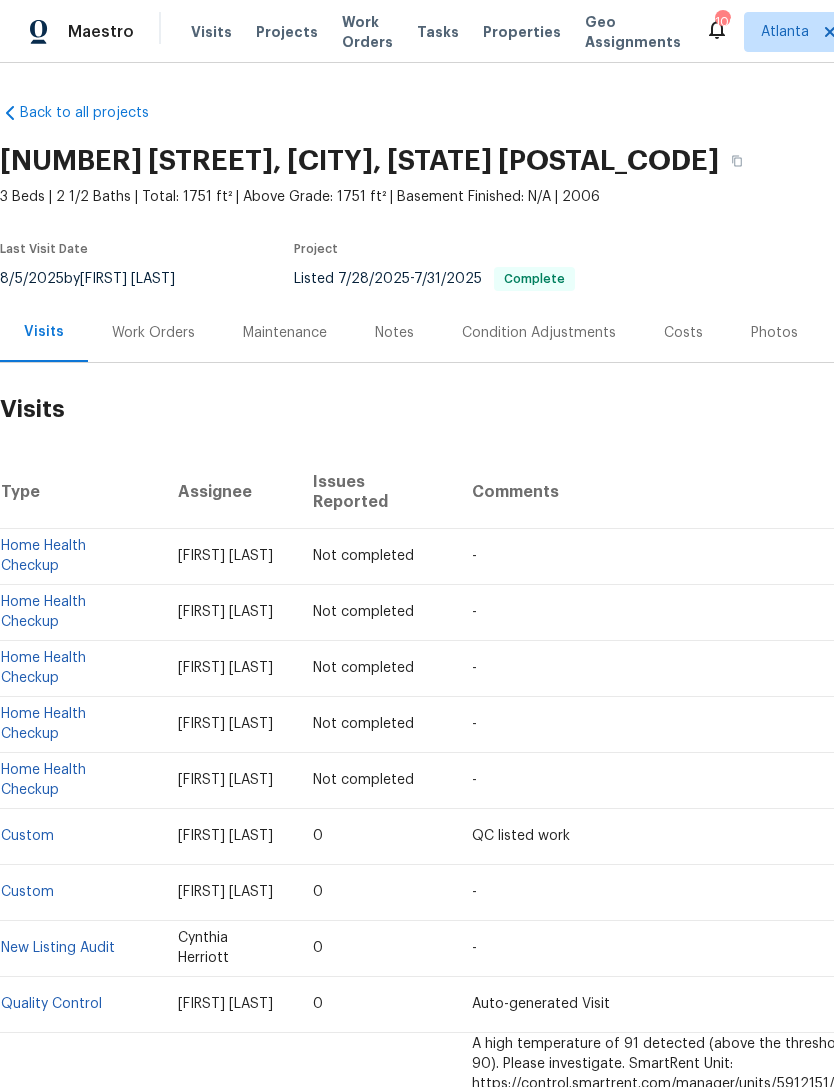 click on "Properties" at bounding box center [522, 32] 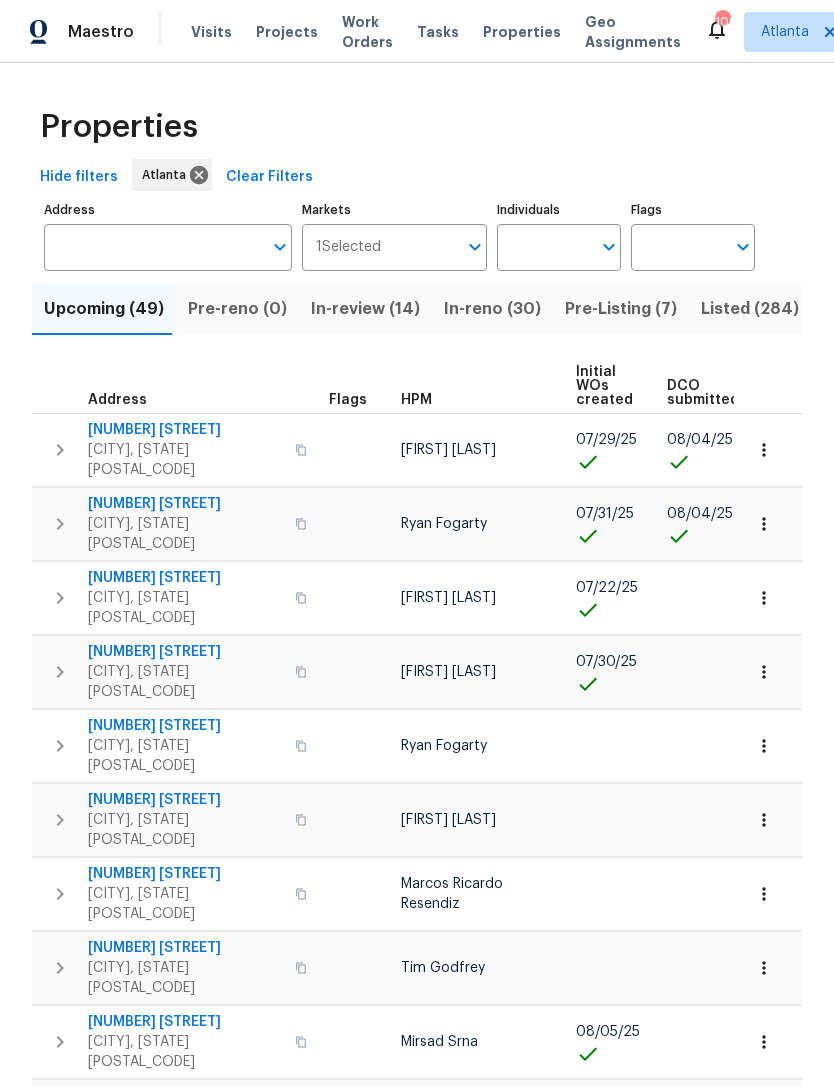 click on "Individuals" at bounding box center (544, 247) 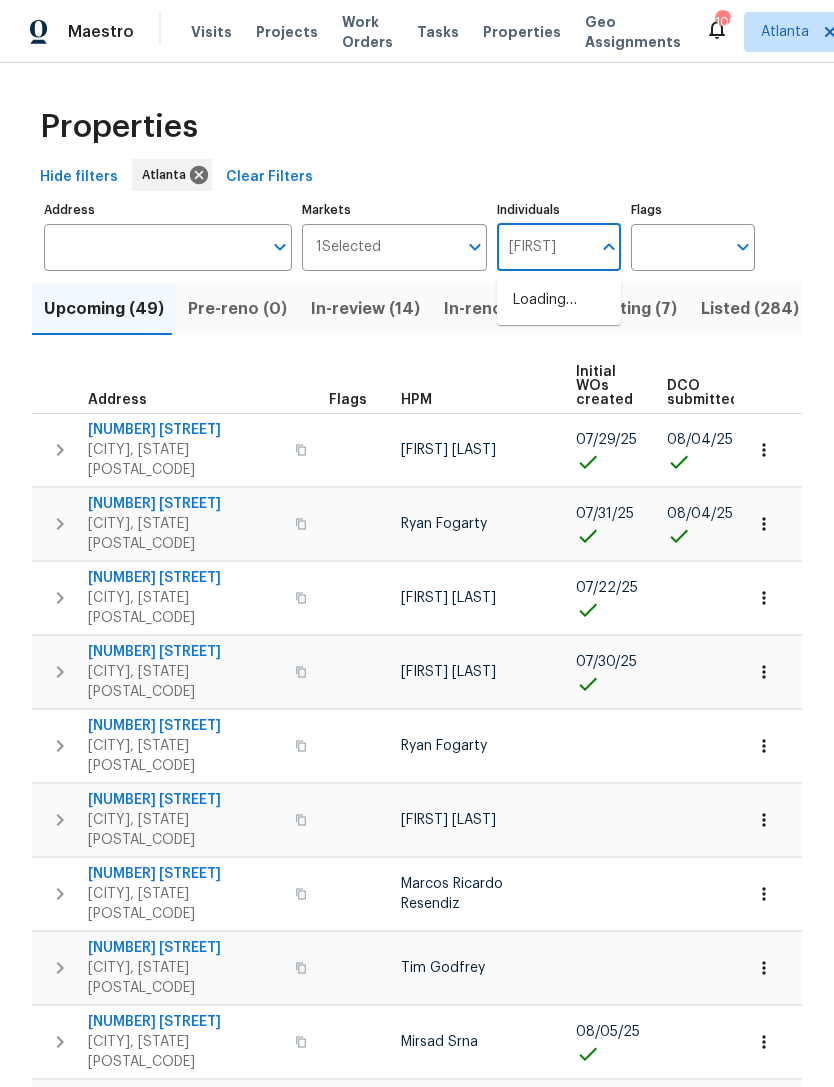 type on "[FIRST]" 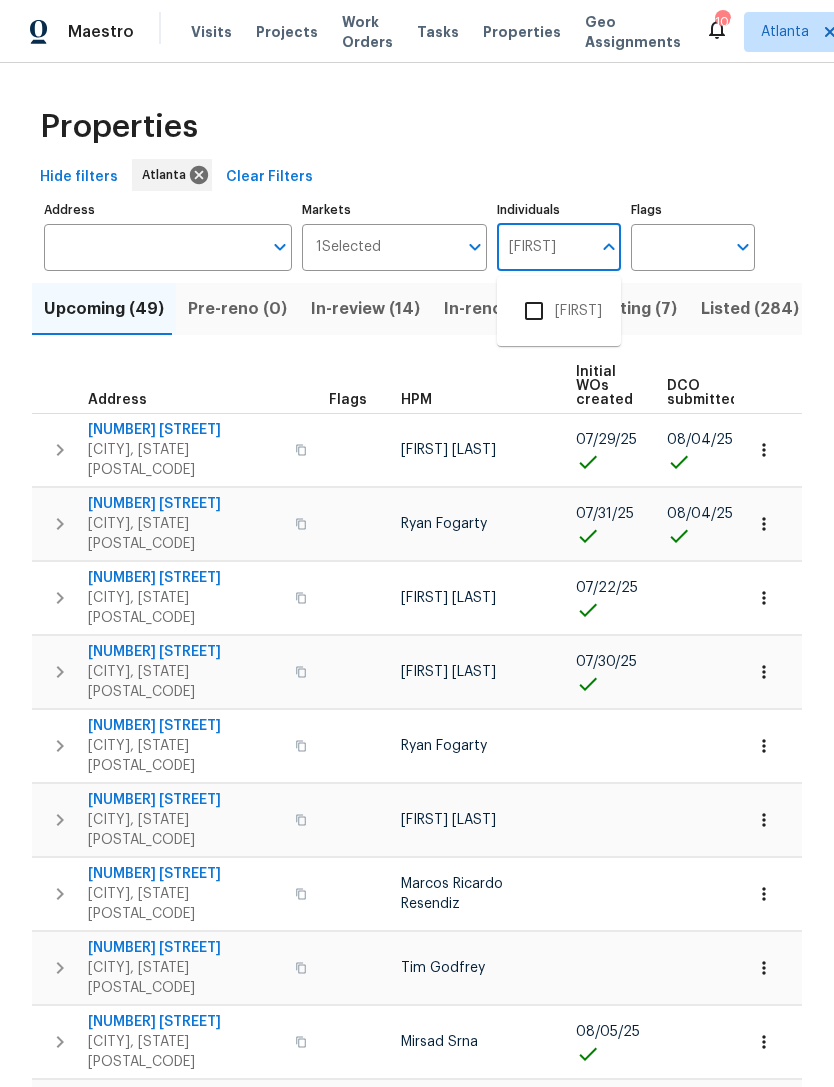 click at bounding box center [534, 311] 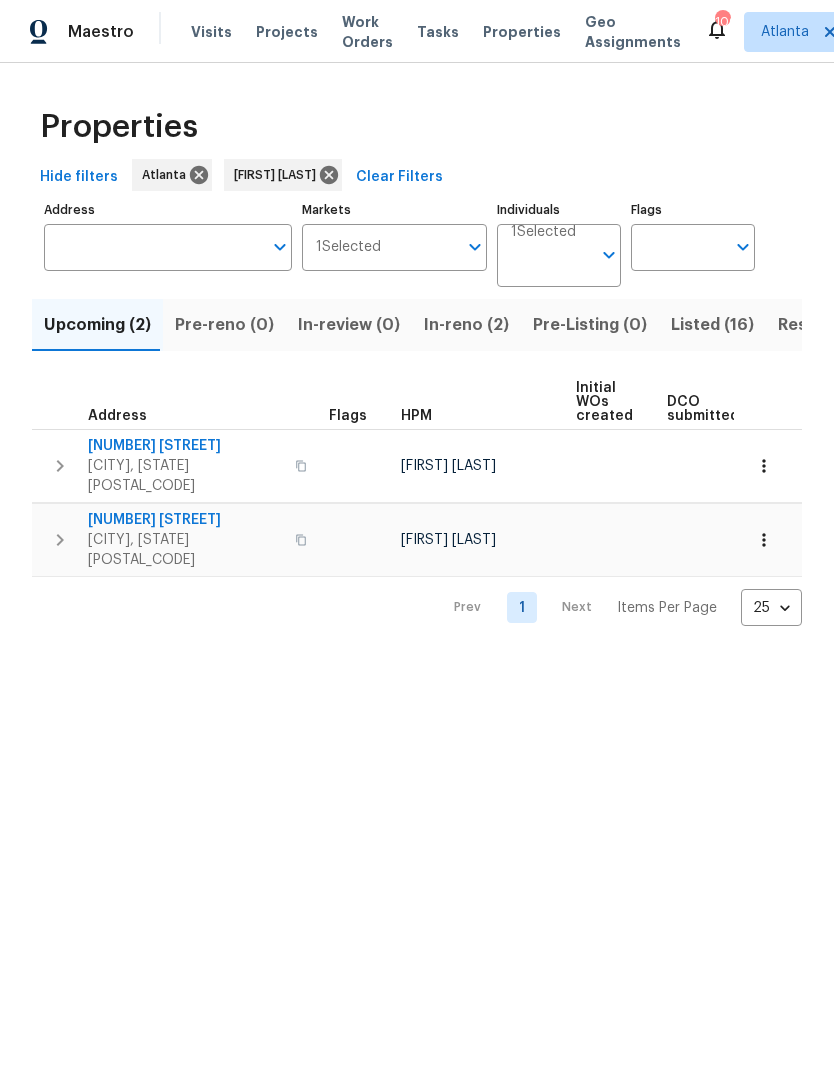 click on "In-reno (2)" at bounding box center (466, 325) 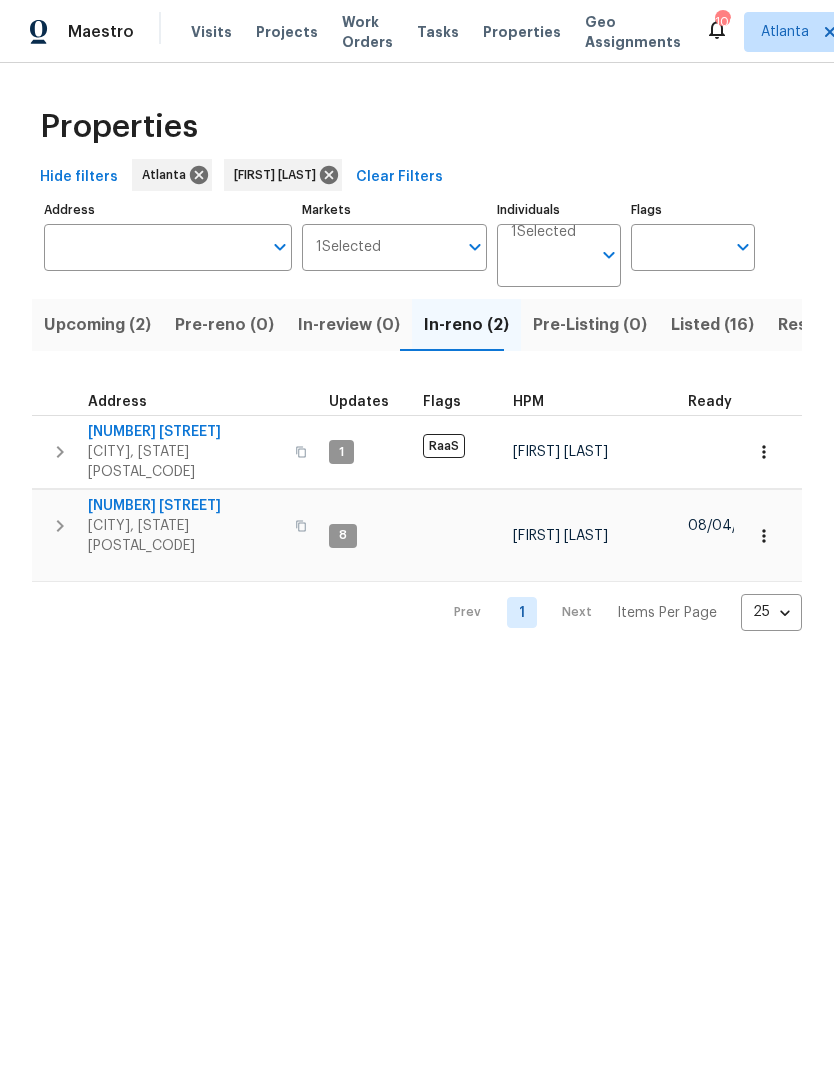 scroll, scrollTop: 16, scrollLeft: 0, axis: vertical 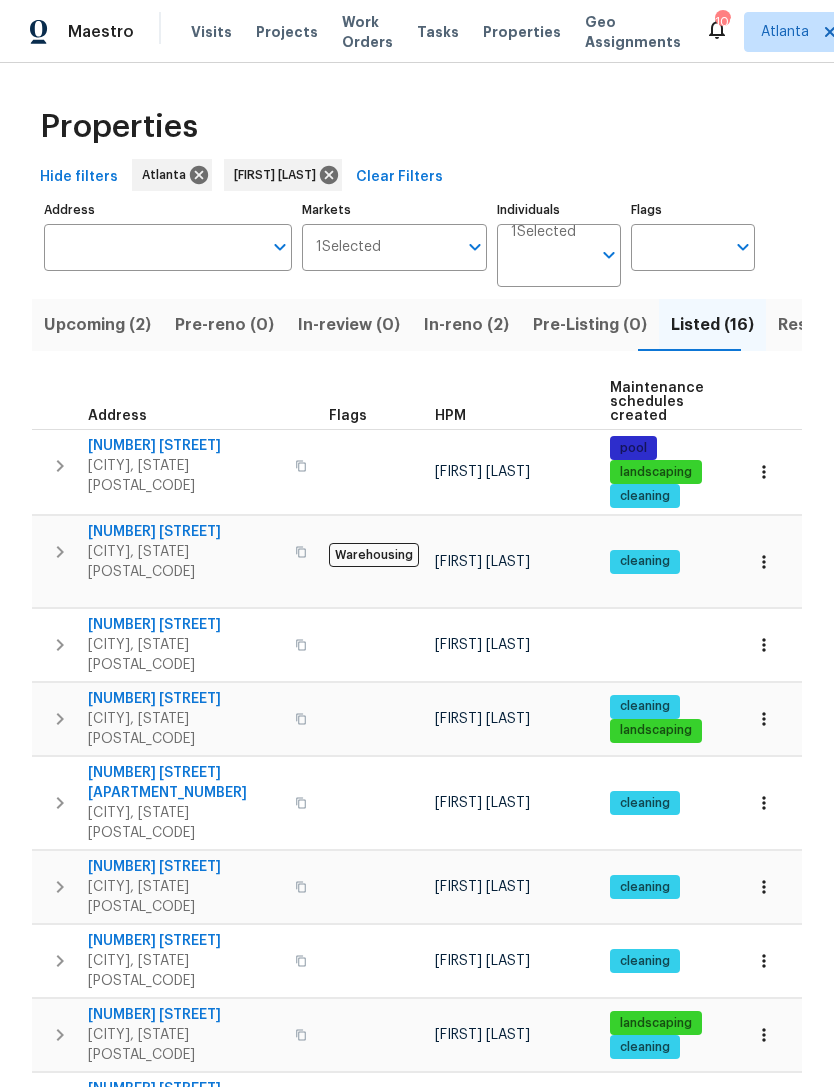 click on "[NUMBER] [STREET]" at bounding box center (185, 625) 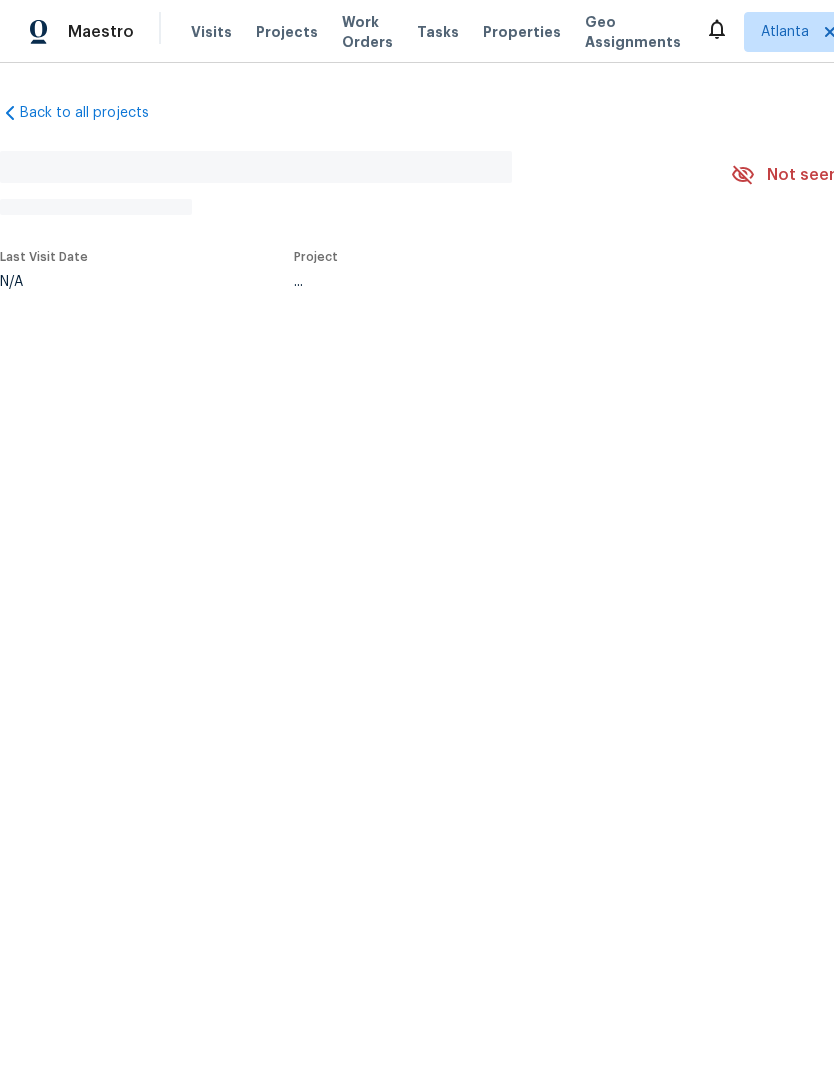 scroll, scrollTop: 0, scrollLeft: 0, axis: both 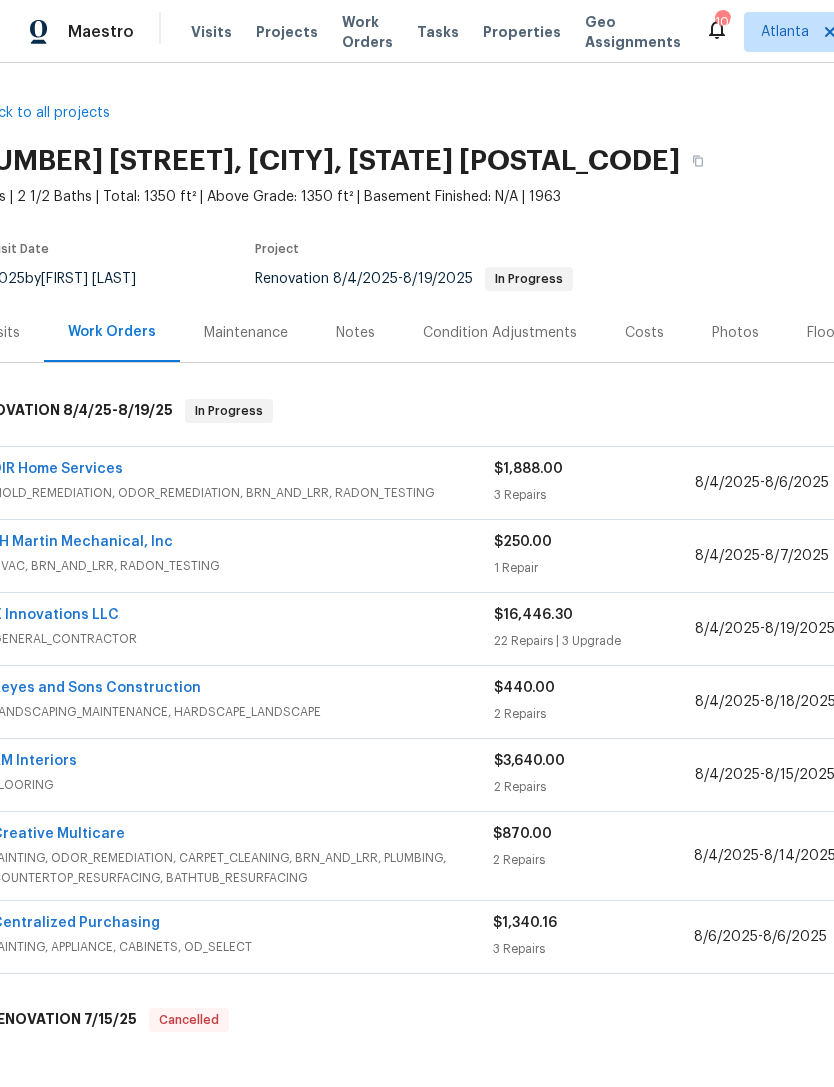 click on "Costs" at bounding box center (644, 333) 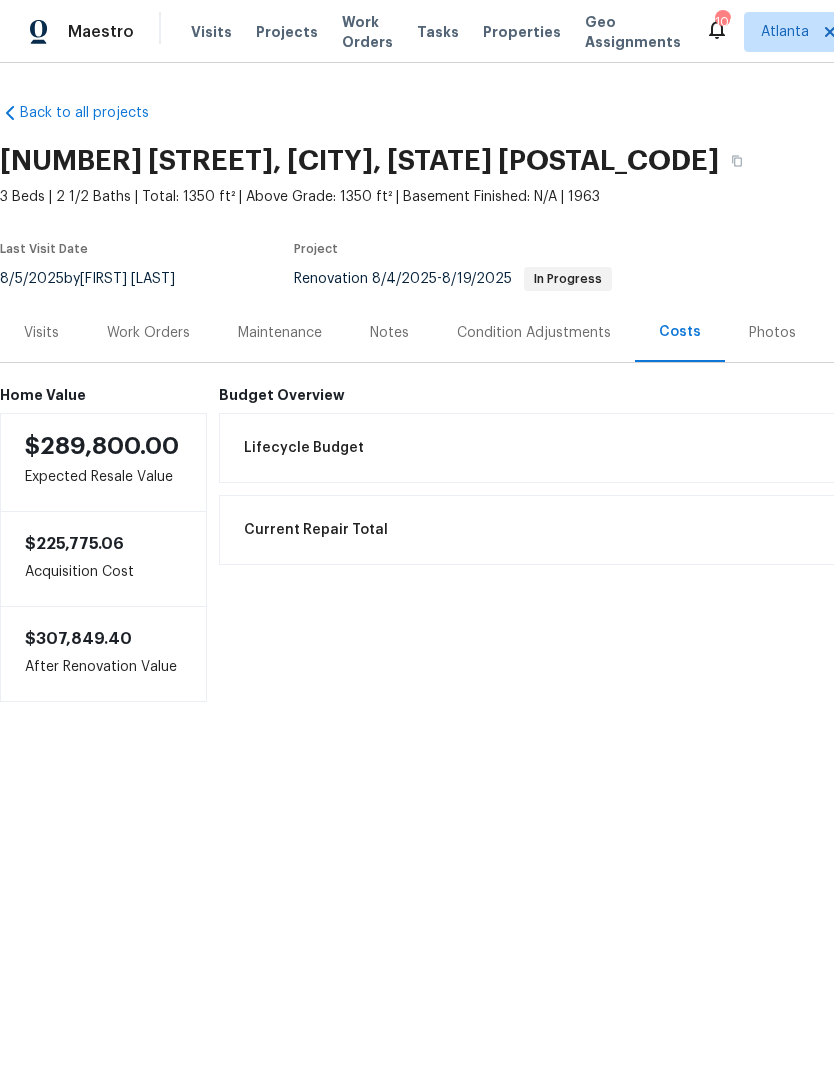 scroll, scrollTop: 0, scrollLeft: 0, axis: both 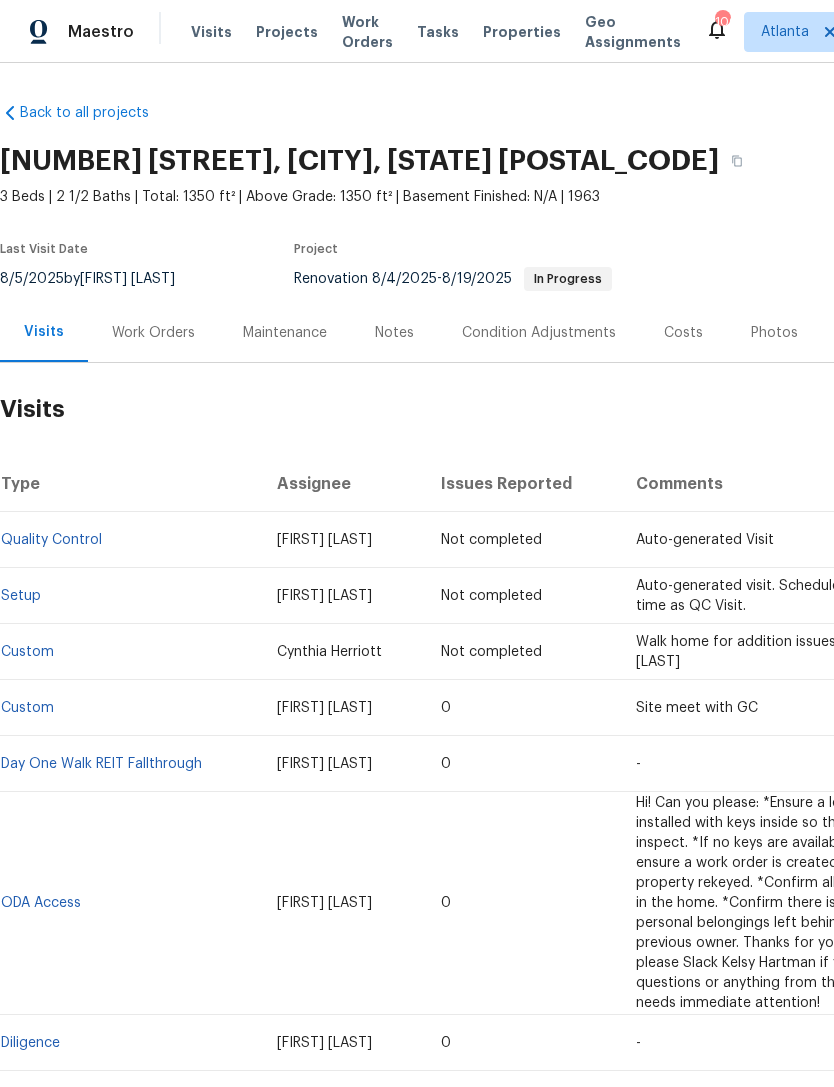 click on "Work Orders" at bounding box center (153, 333) 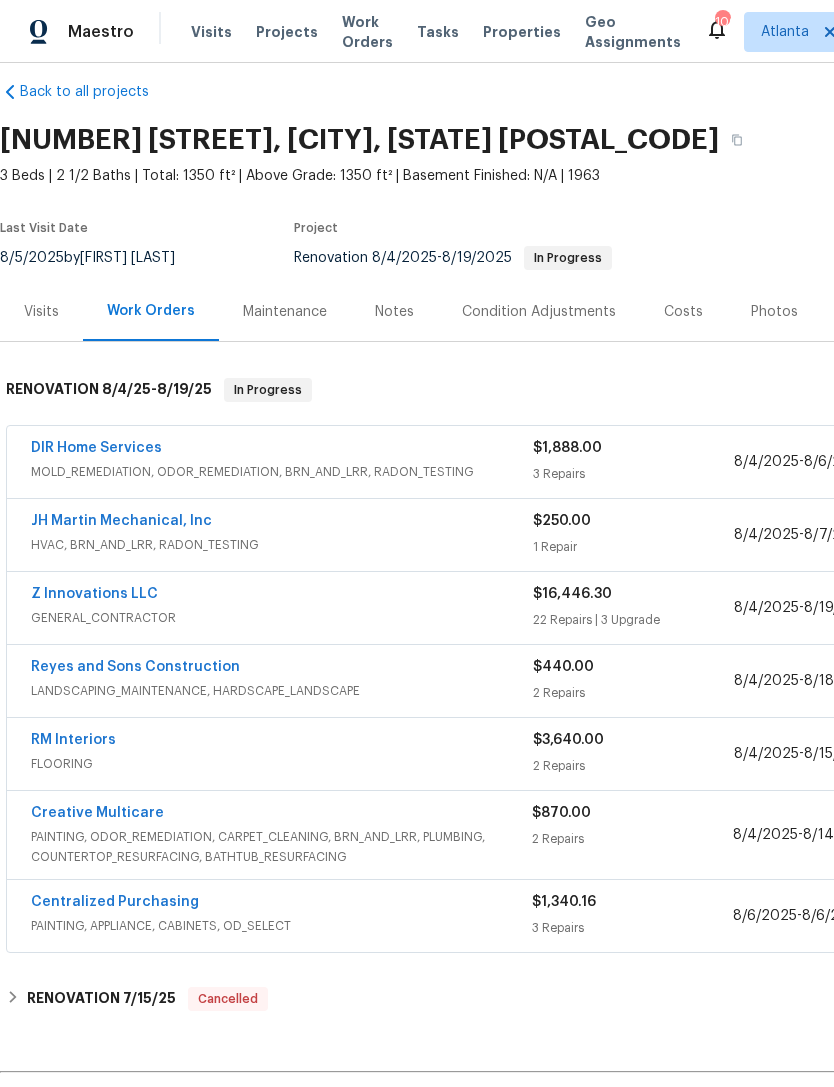 scroll, scrollTop: 22, scrollLeft: 0, axis: vertical 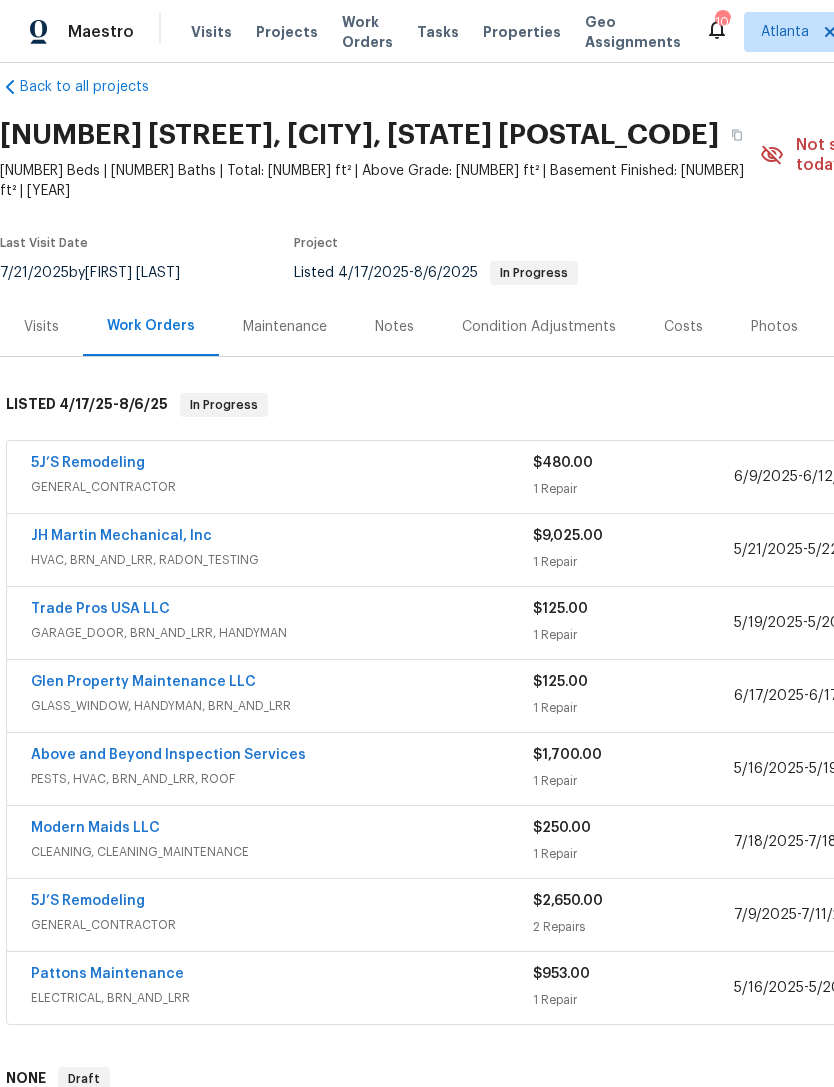 click on "5J’S Remodeling" at bounding box center [282, 465] 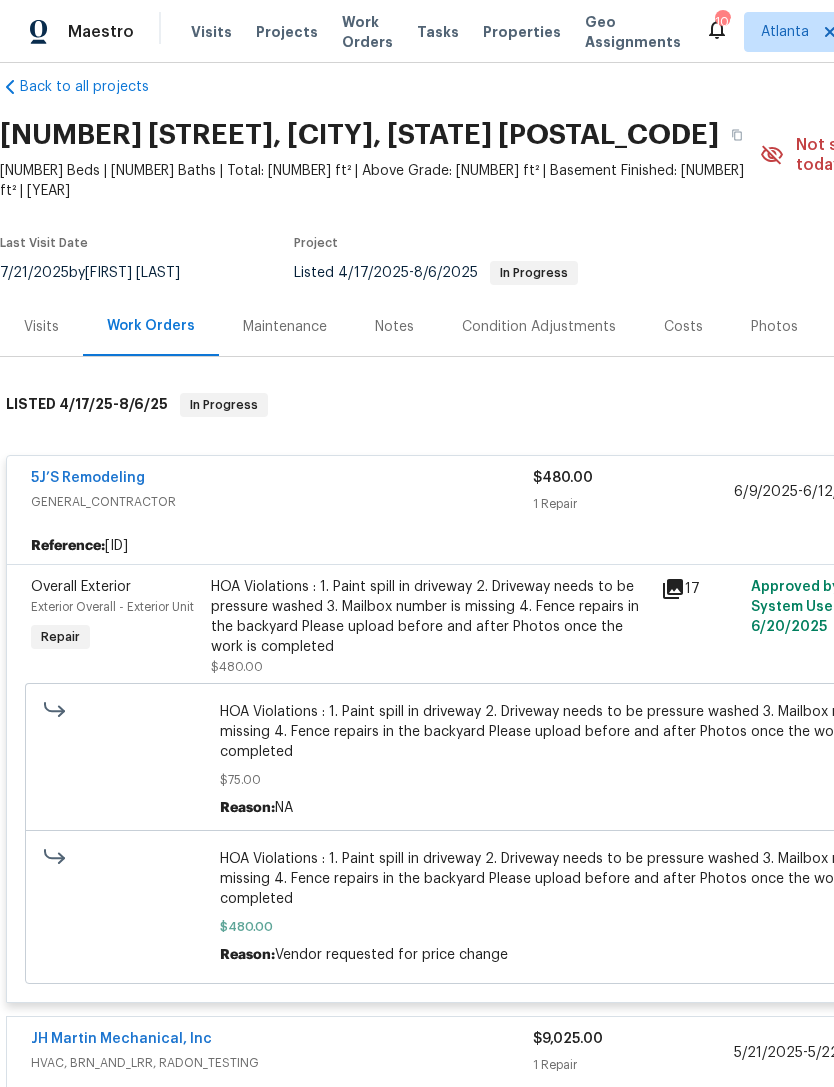 click on "5J’S Remodeling" at bounding box center [88, 478] 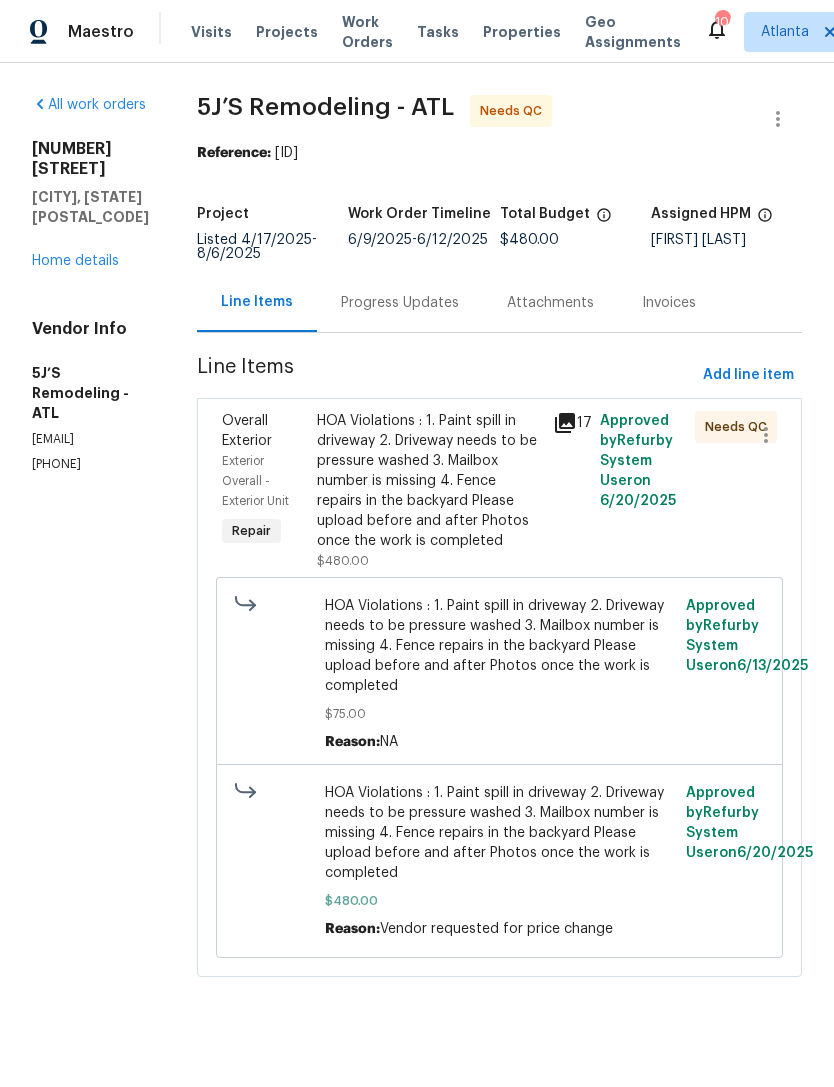 click on "Progress Updates" at bounding box center [400, 303] 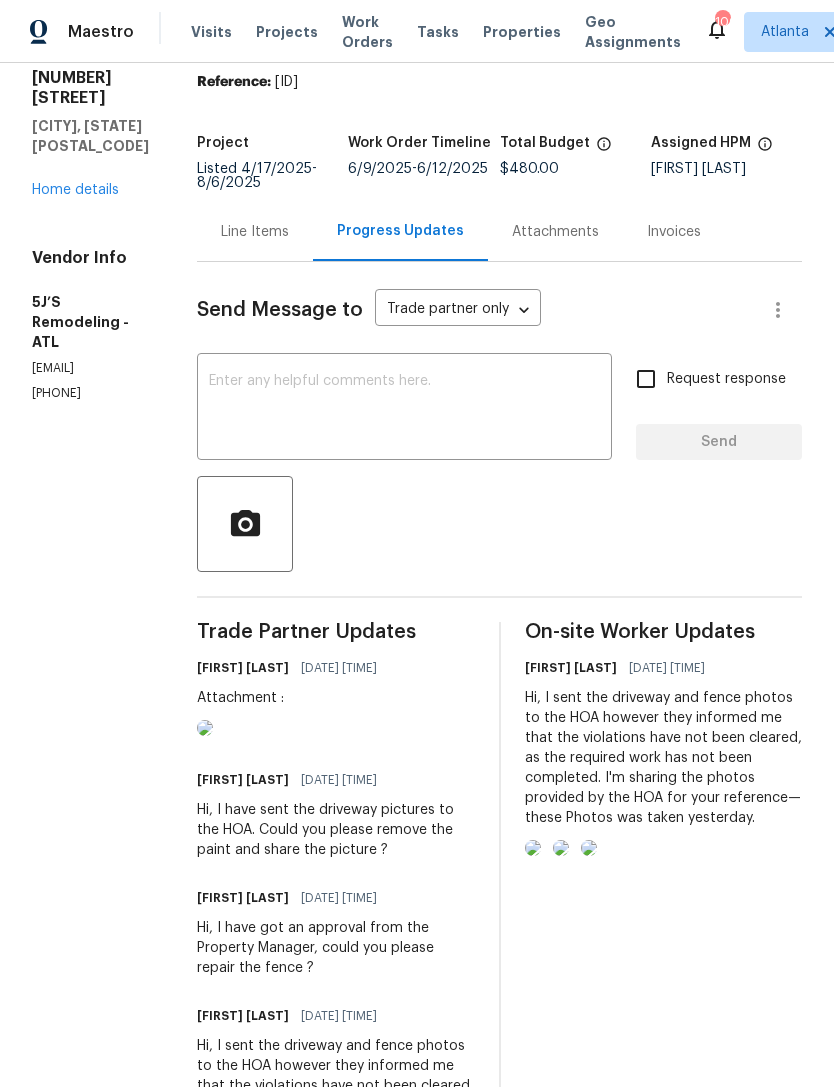 scroll, scrollTop: 78, scrollLeft: 0, axis: vertical 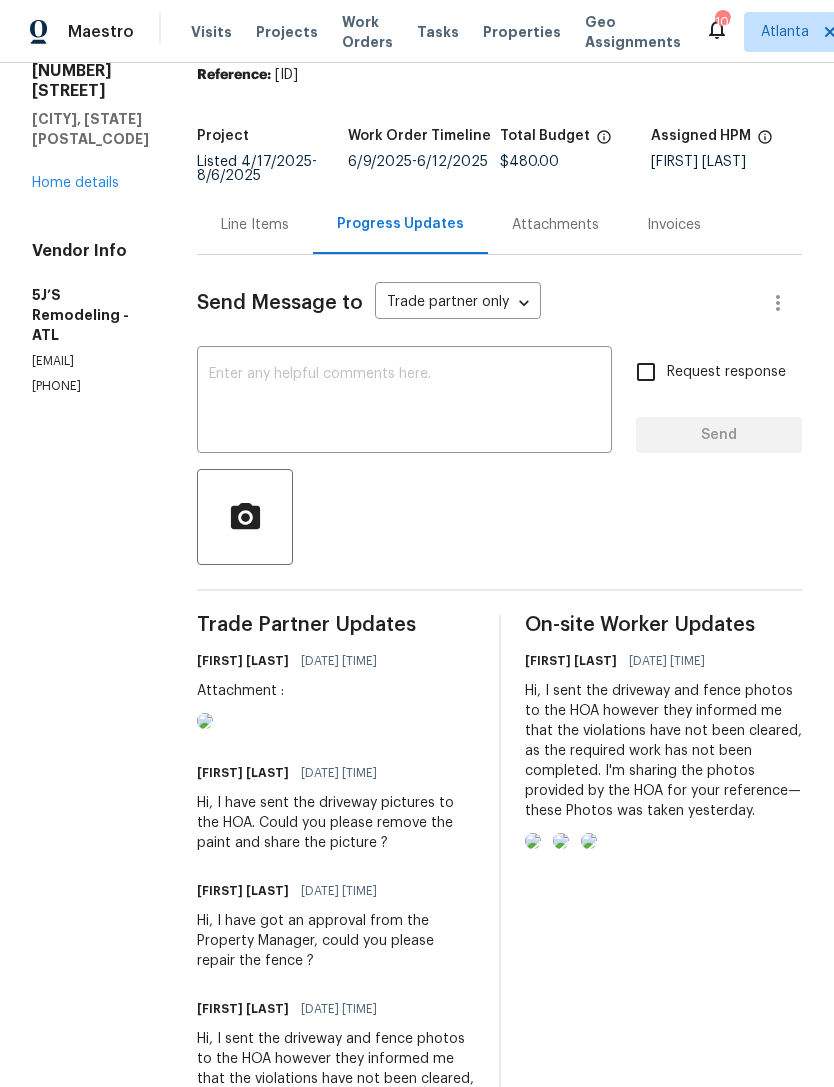 click at bounding box center [533, 841] 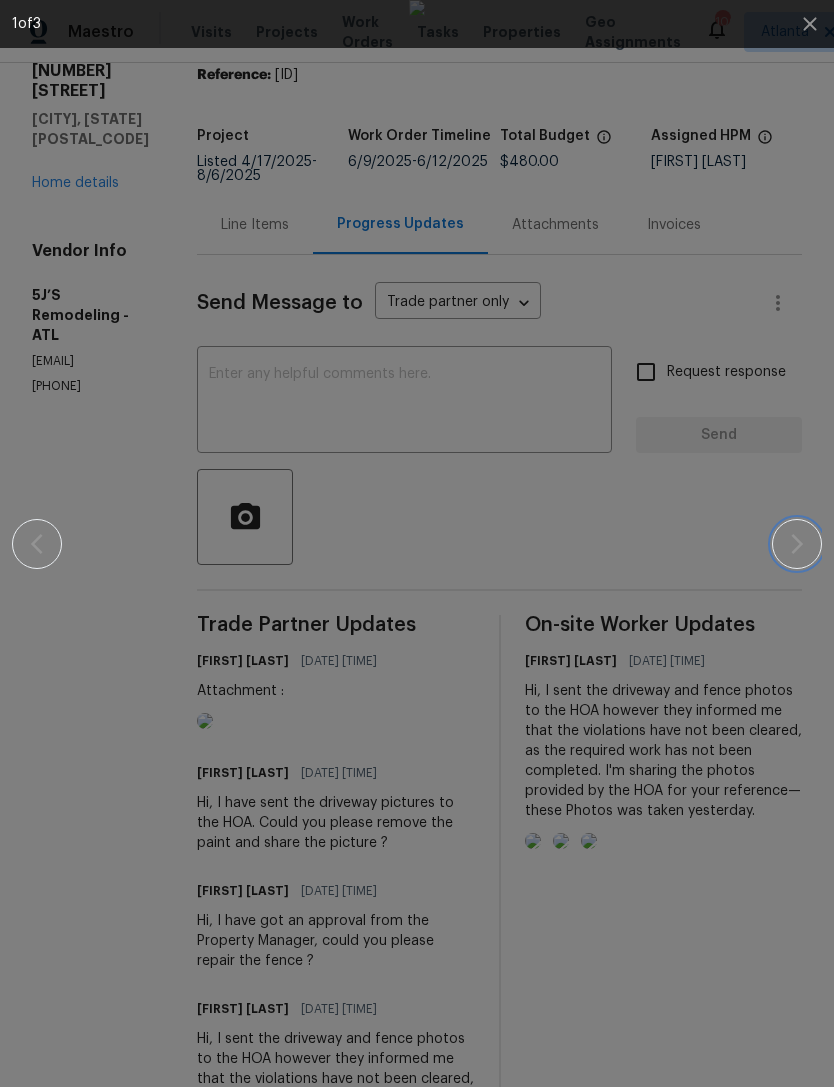 click 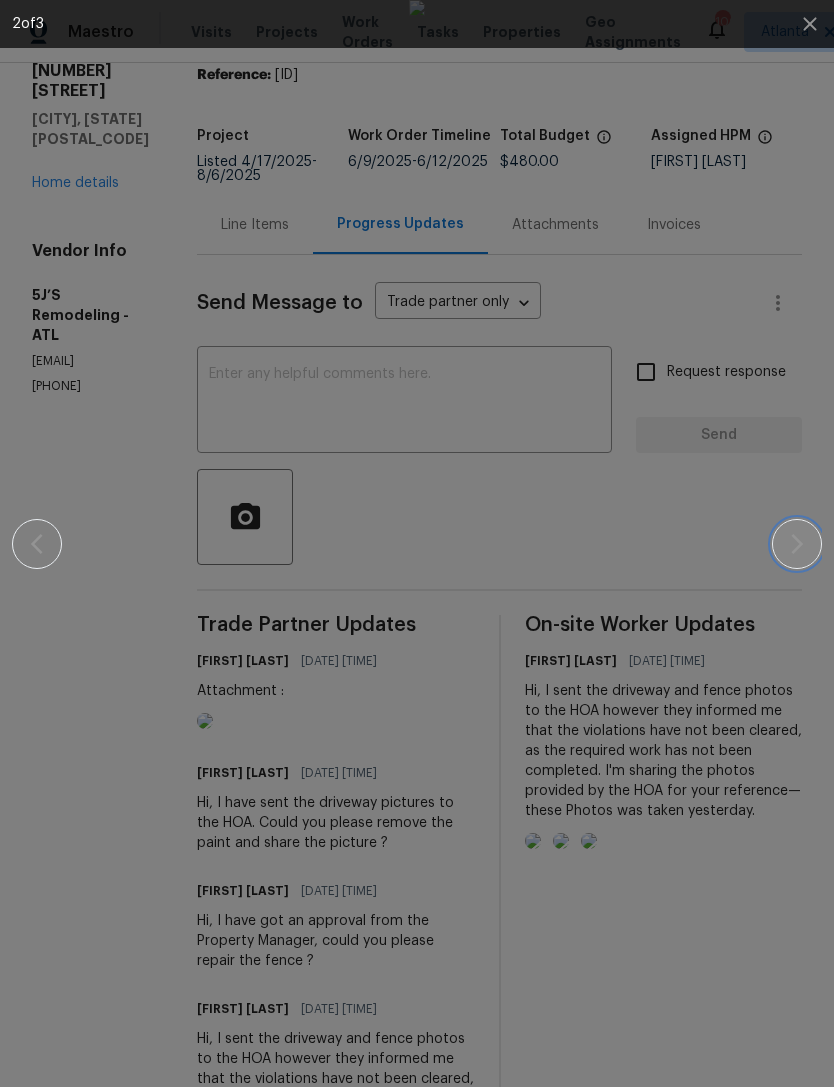 click 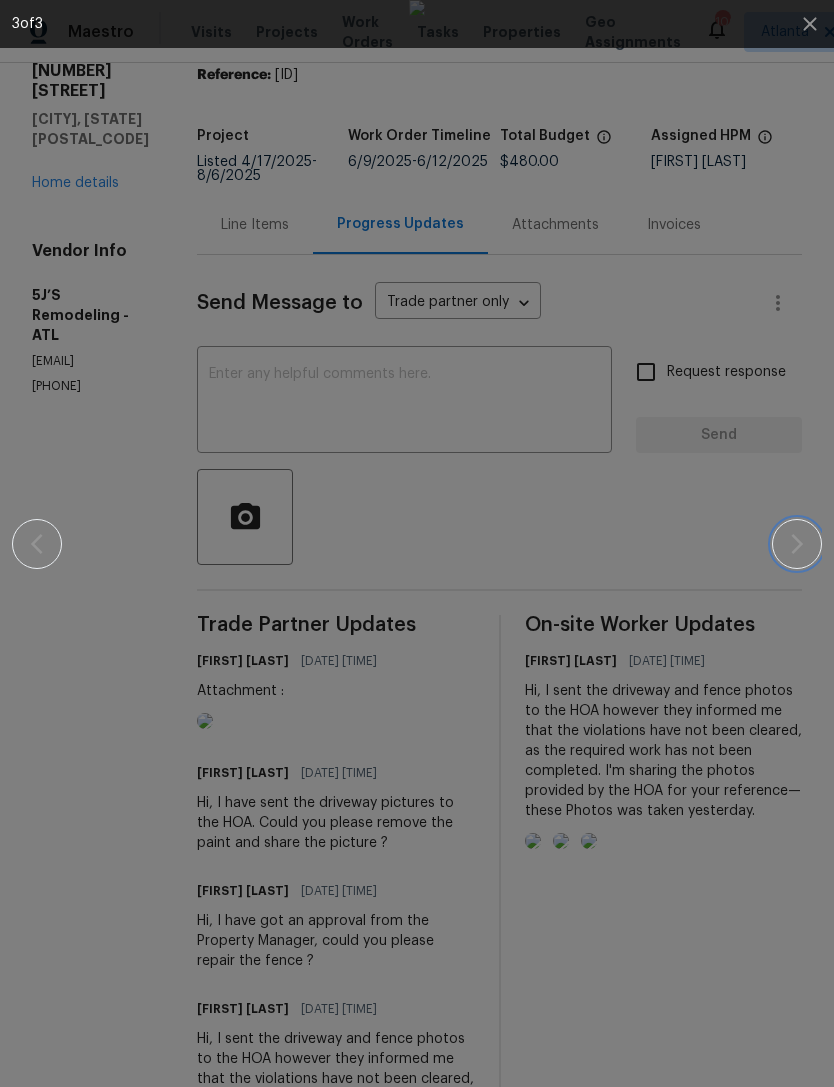 click 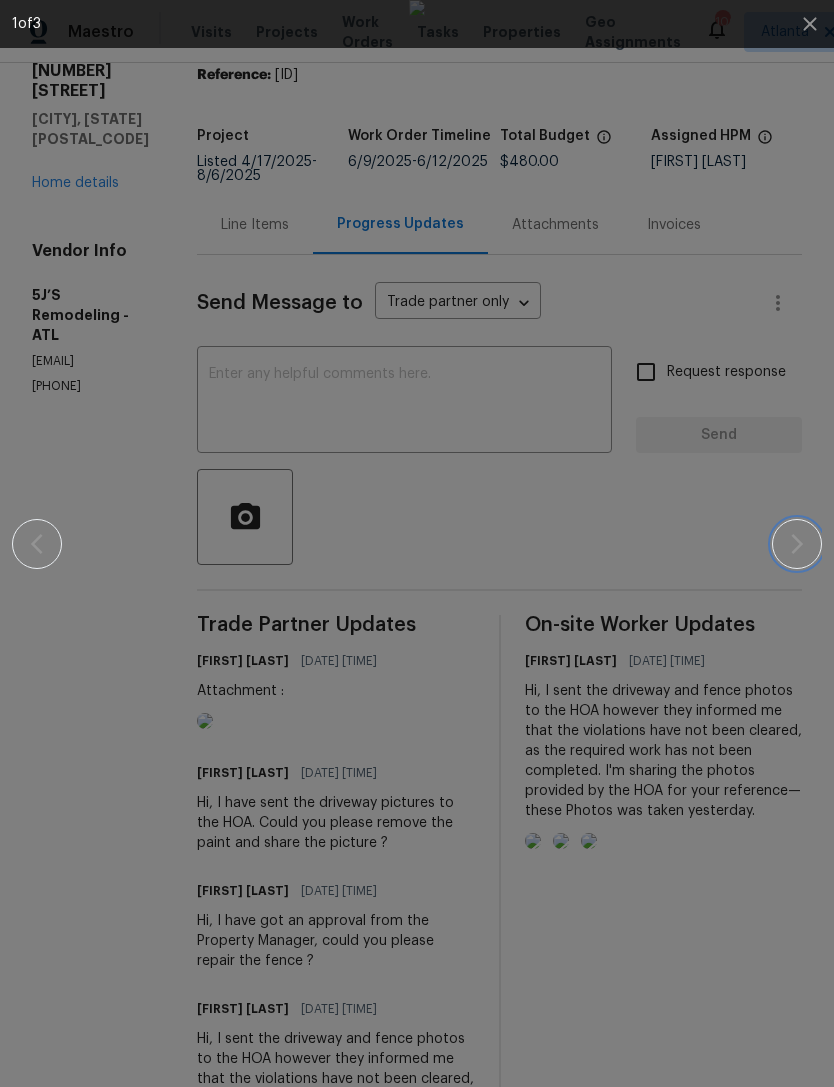 click 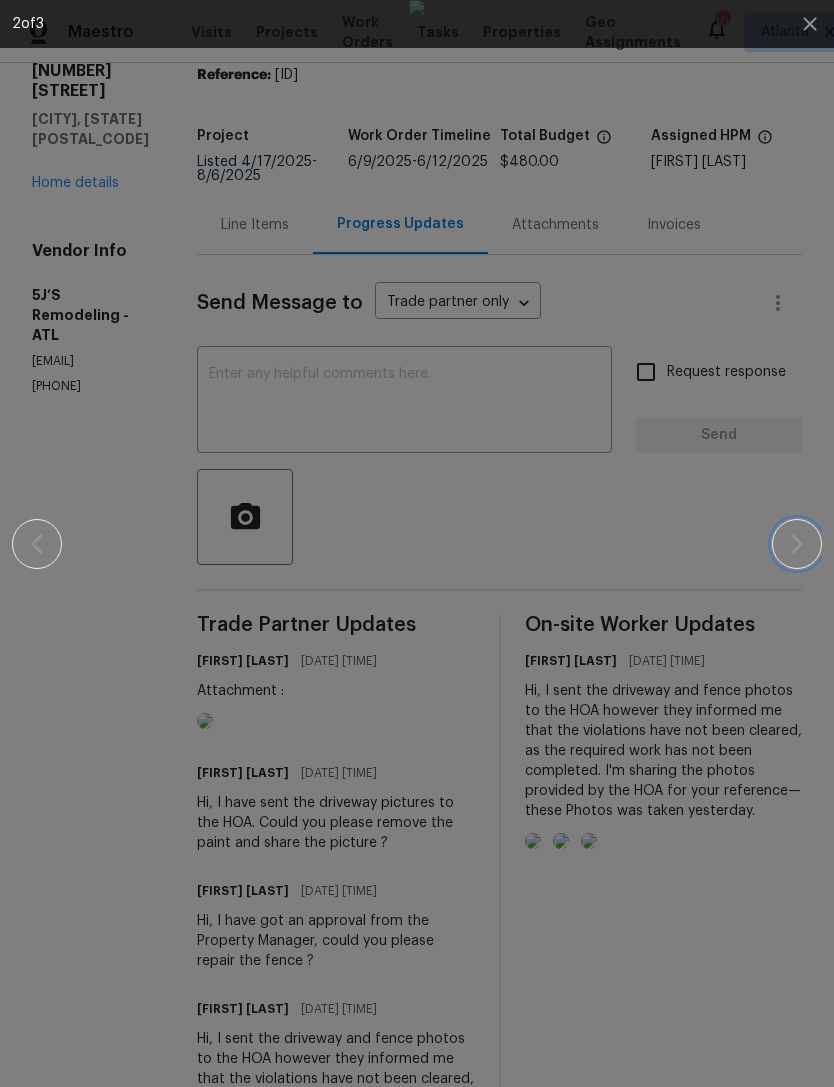 click 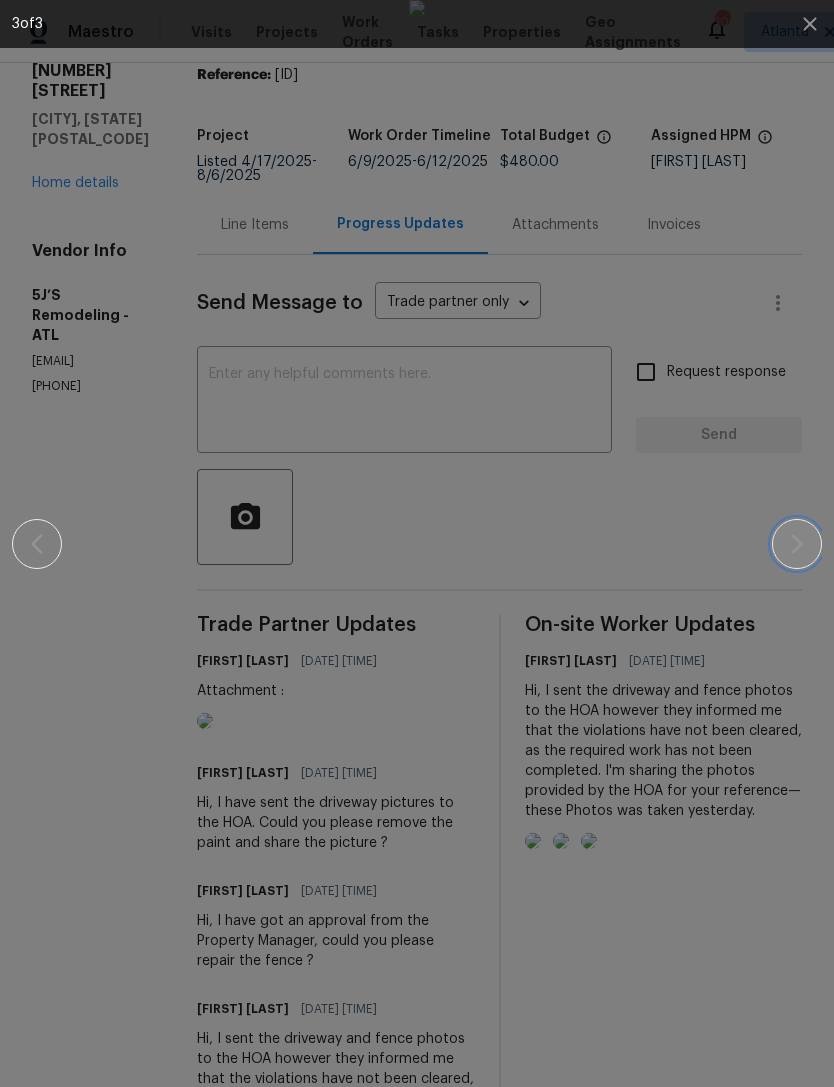 click 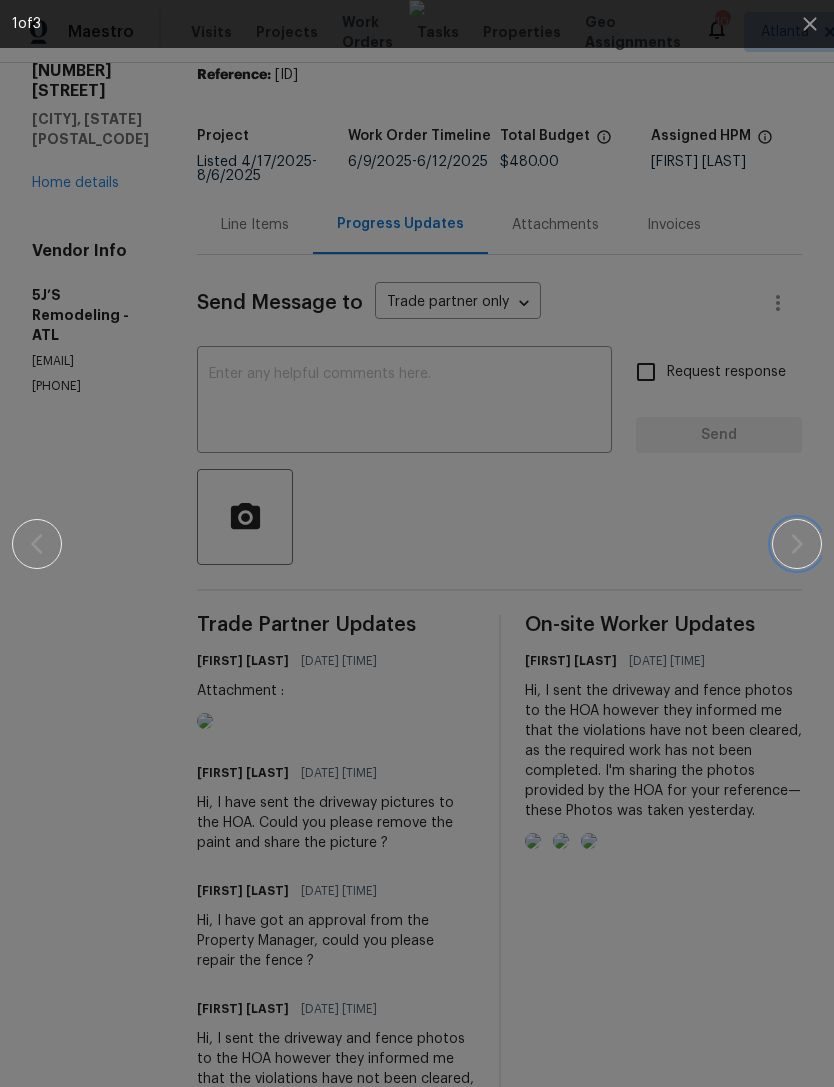 click 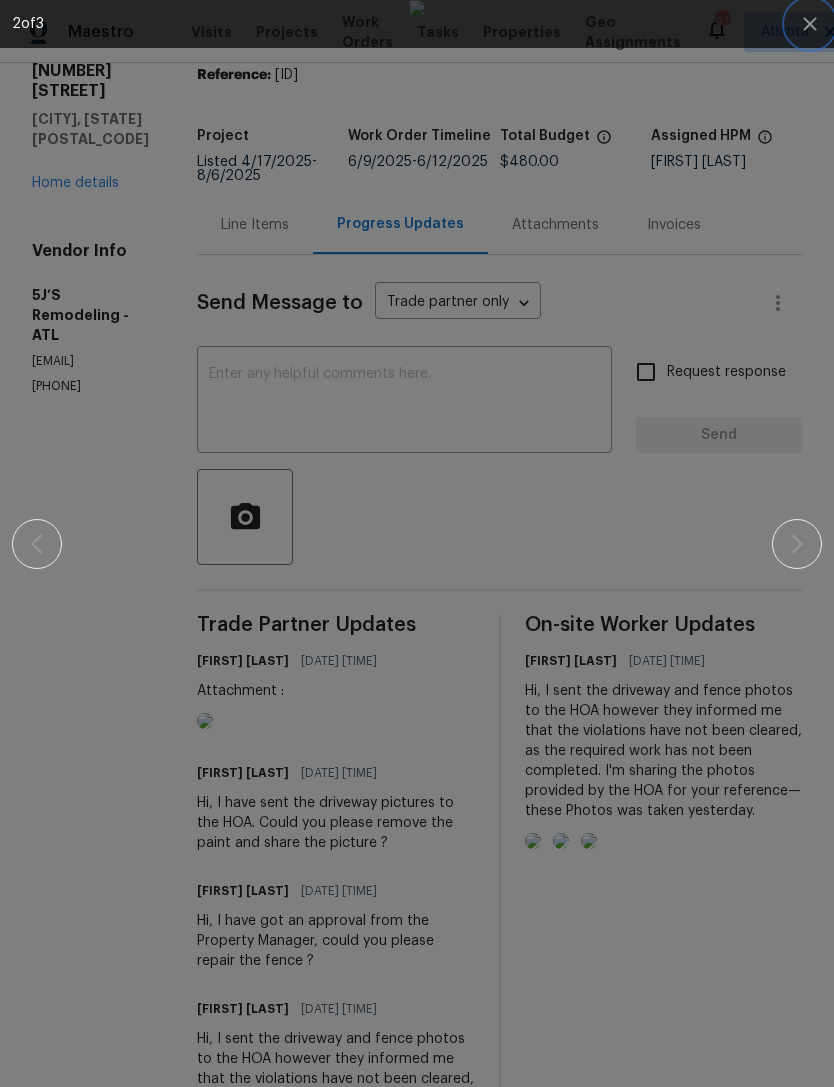 click 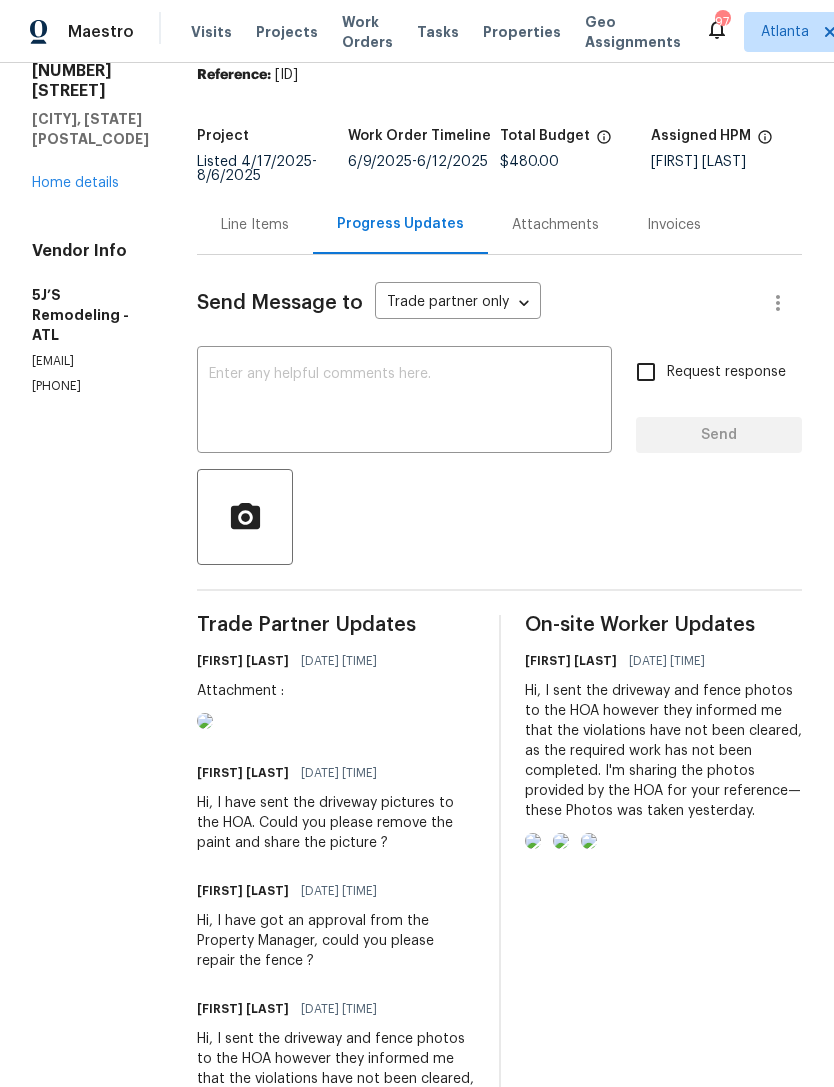 click on "Home details" at bounding box center [75, 183] 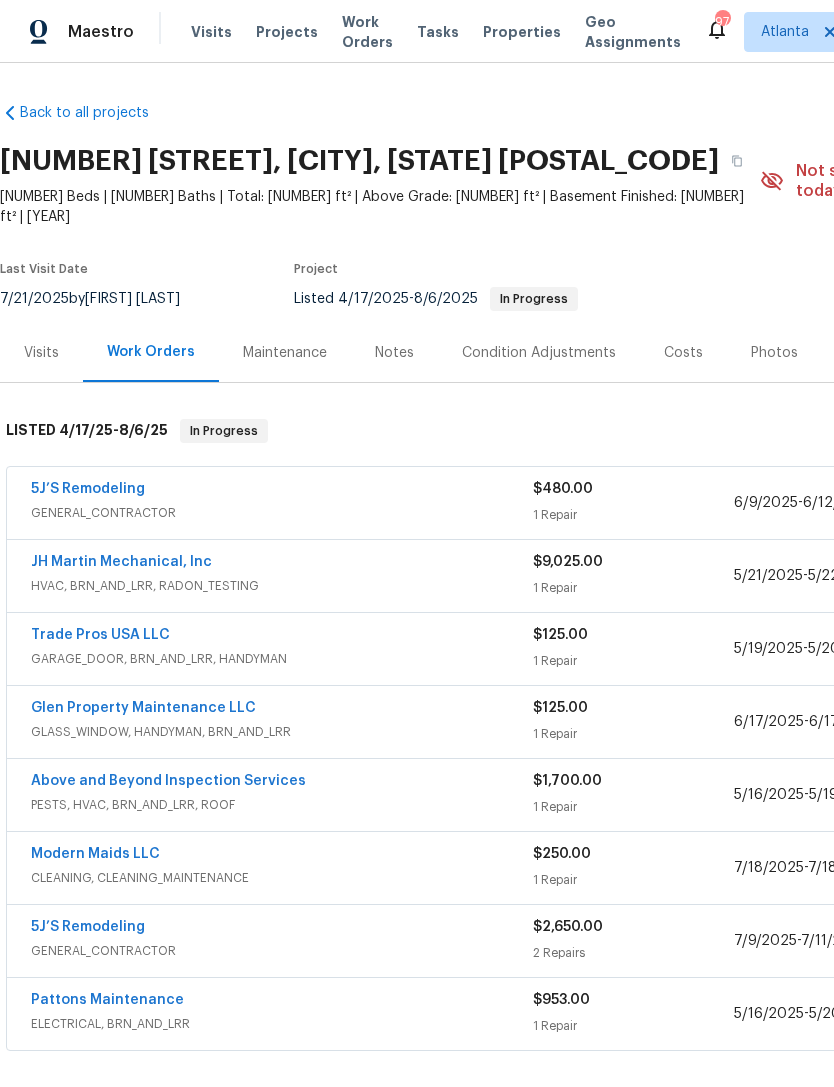scroll, scrollTop: 0, scrollLeft: 0, axis: both 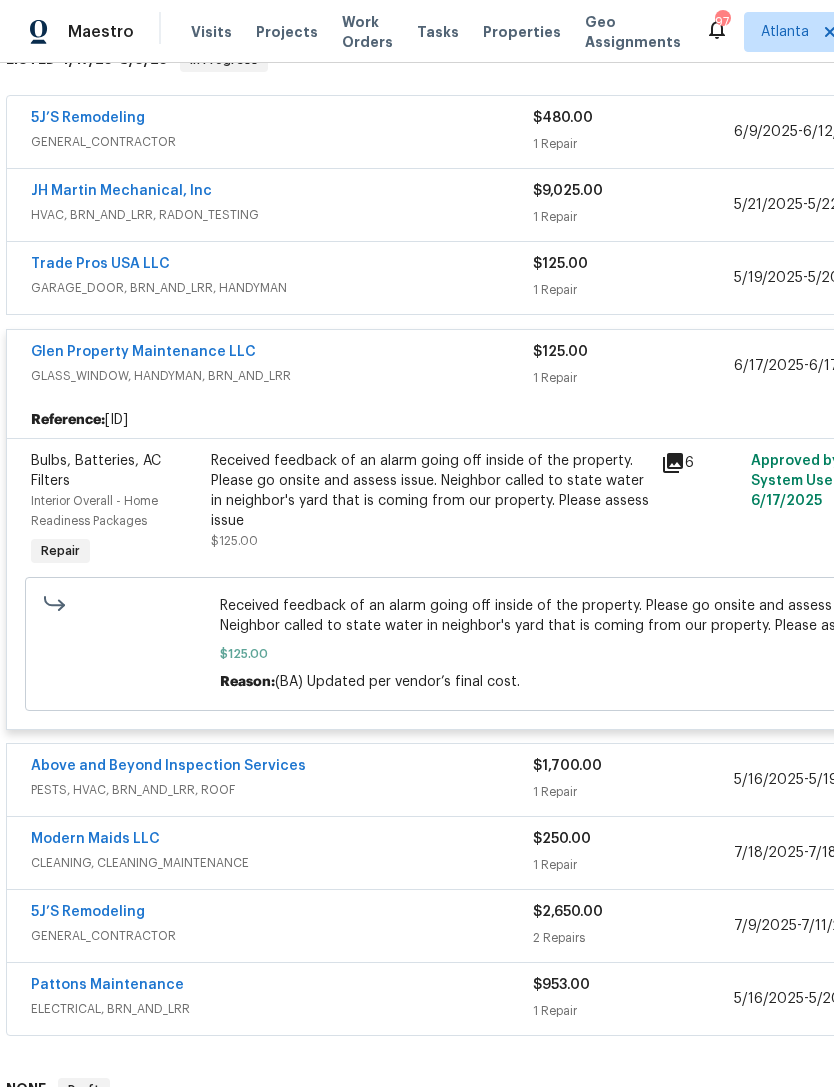 click on "PESTS, HVAC, BRN_AND_LRR, ROOF" at bounding box center (282, 790) 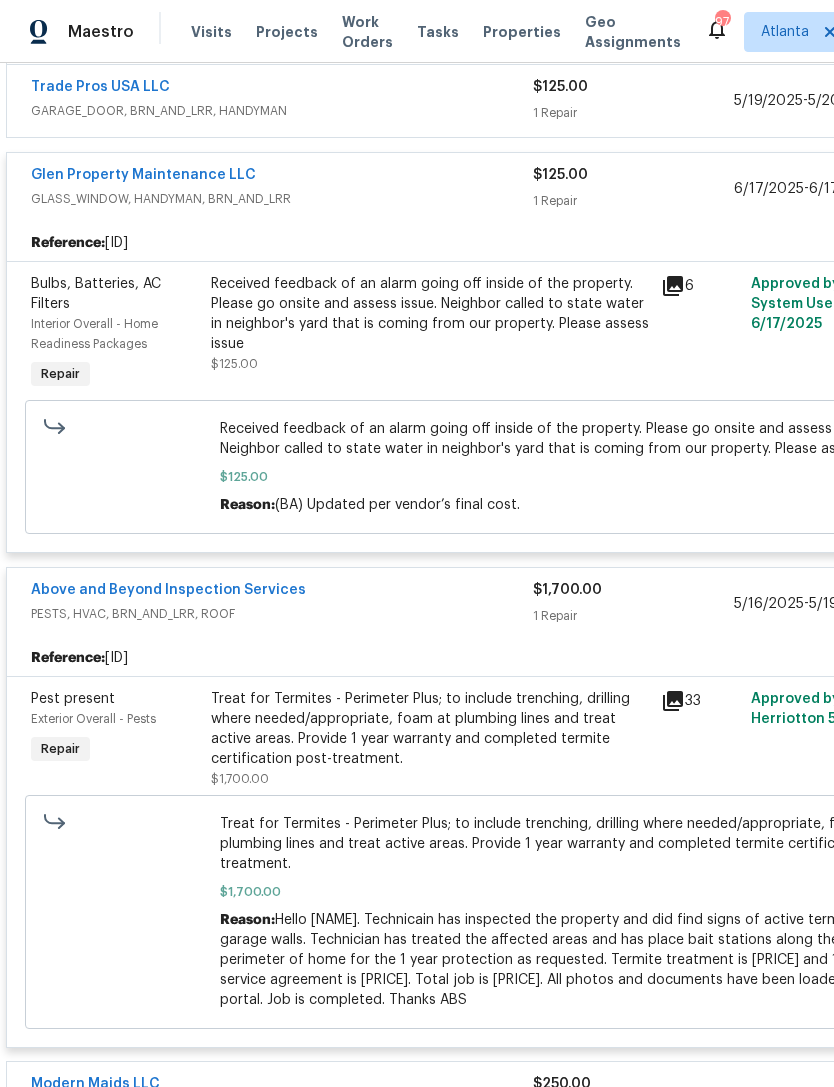scroll, scrollTop: 550, scrollLeft: 0, axis: vertical 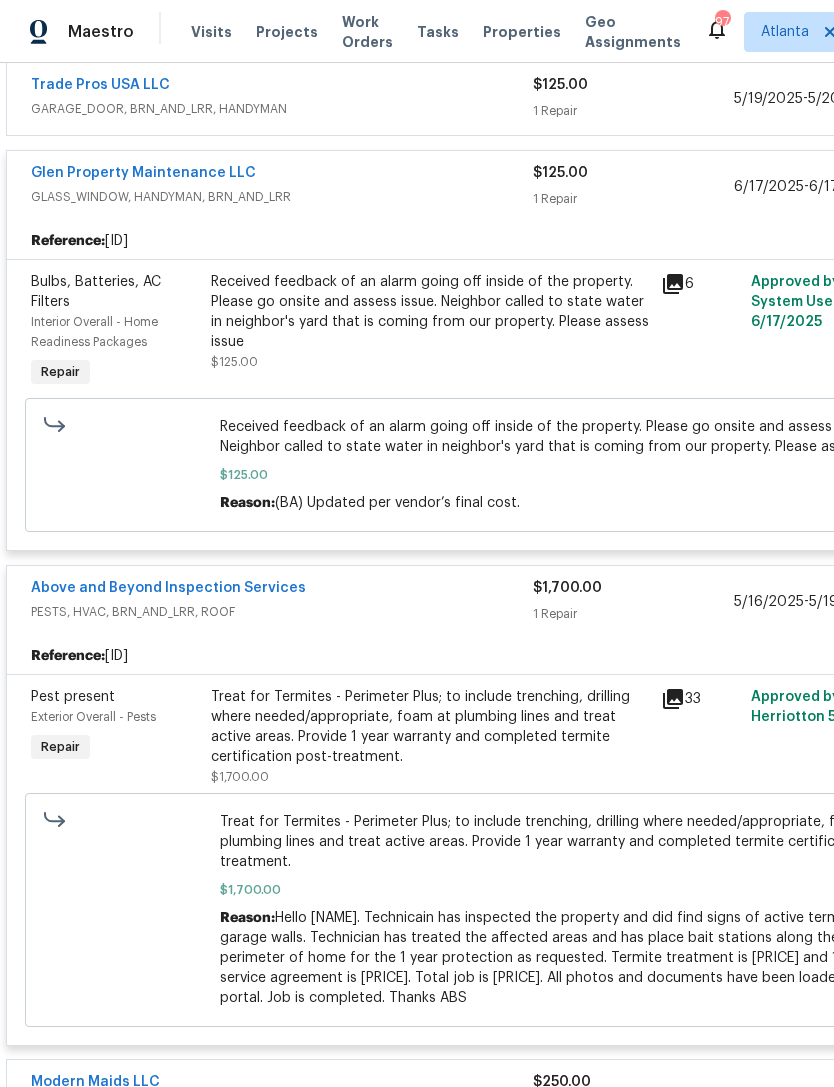 click on "Above and Beyond Inspection Services" at bounding box center [282, 590] 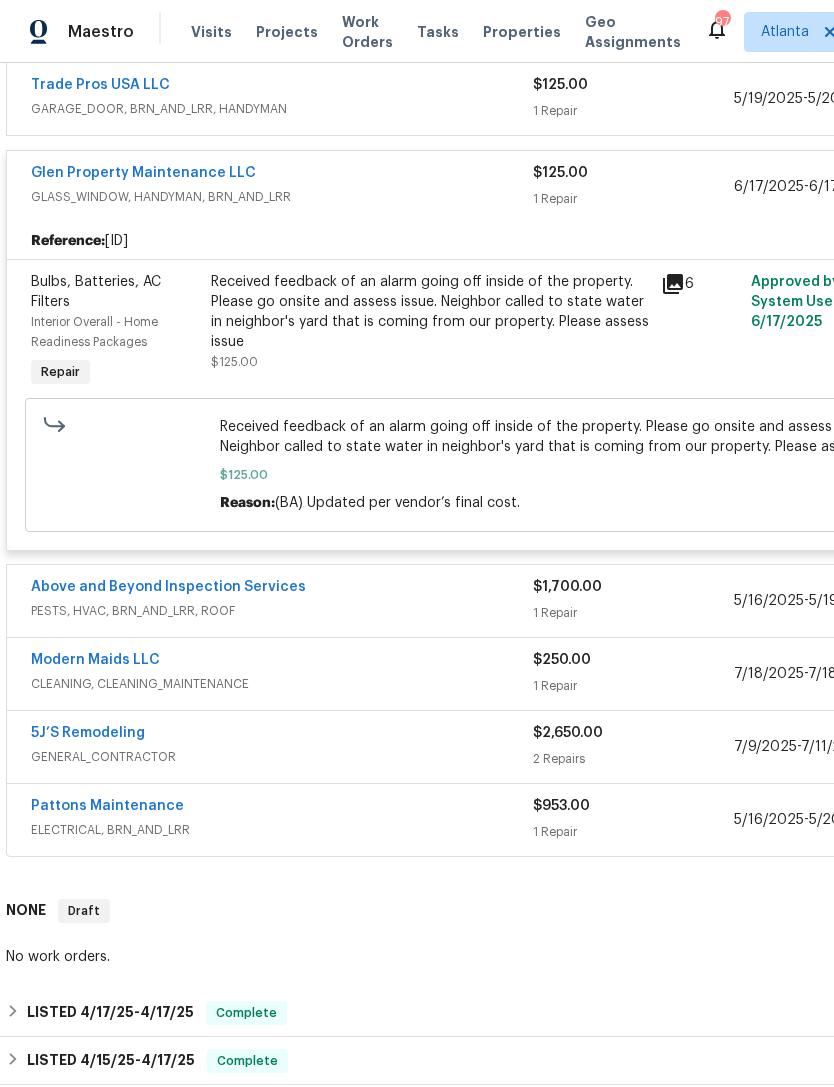 click on "GENERAL_CONTRACTOR" at bounding box center (282, 757) 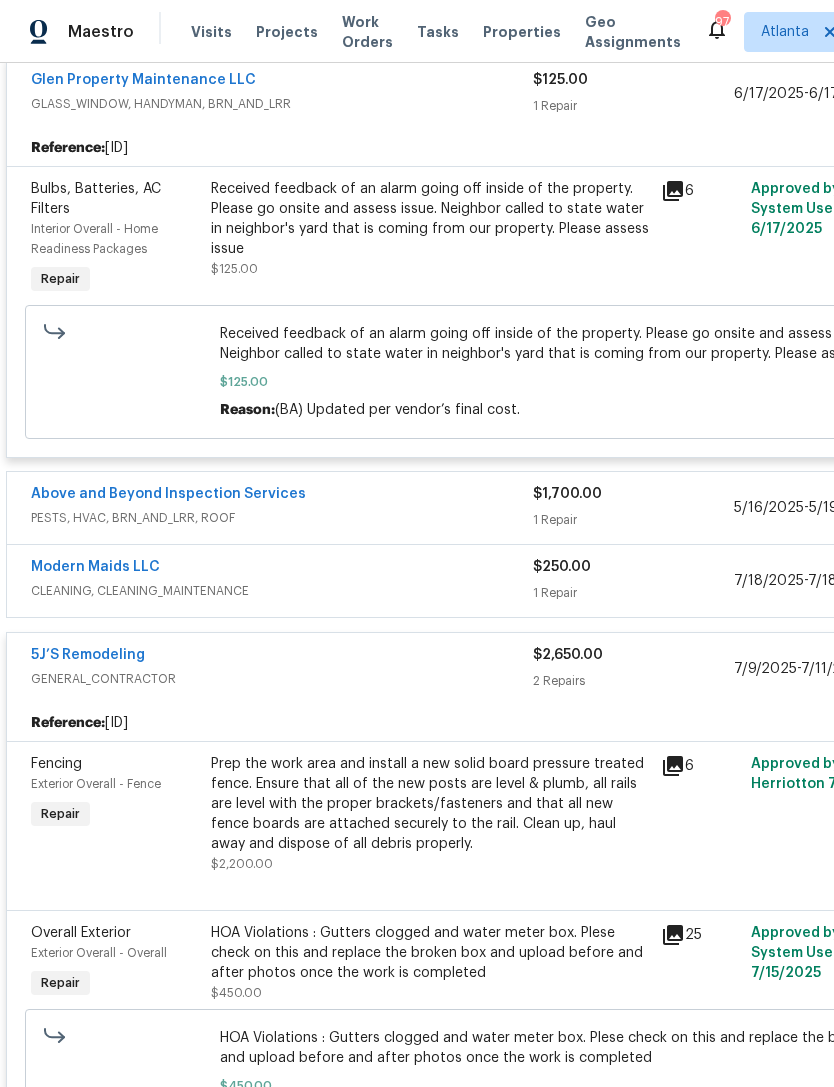 scroll, scrollTop: 639, scrollLeft: 0, axis: vertical 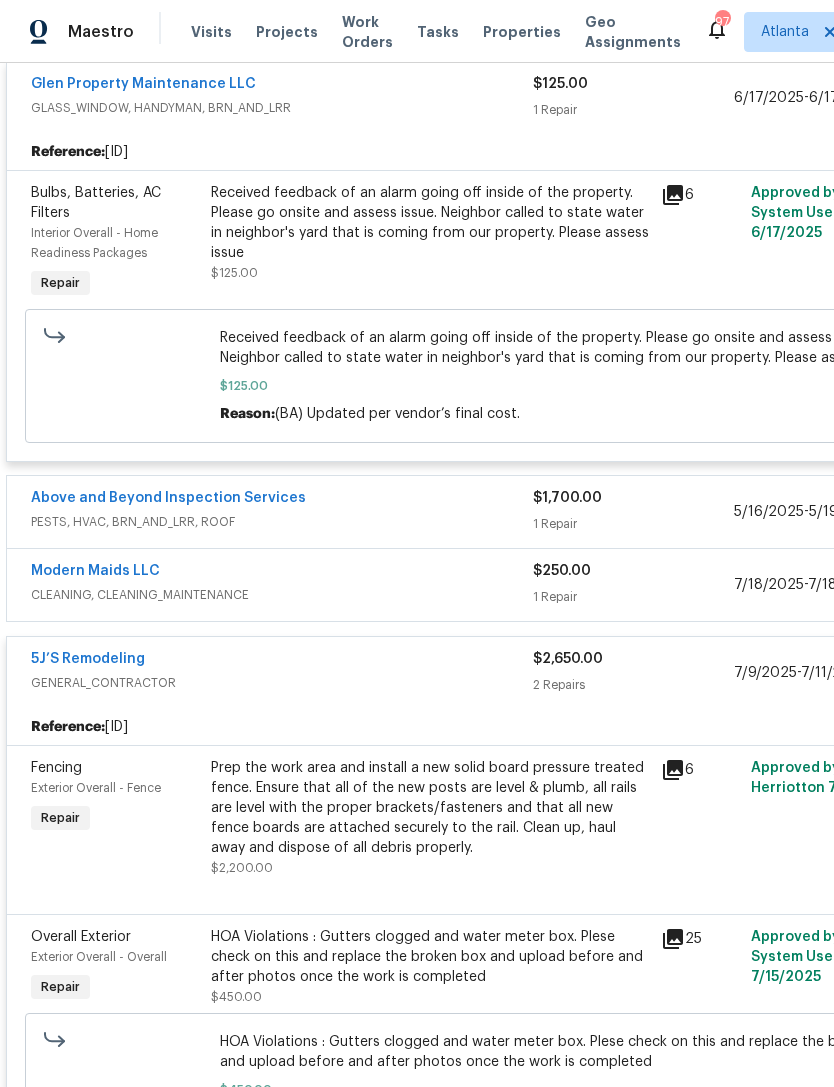click on "5J’S Remodeling" at bounding box center (282, 661) 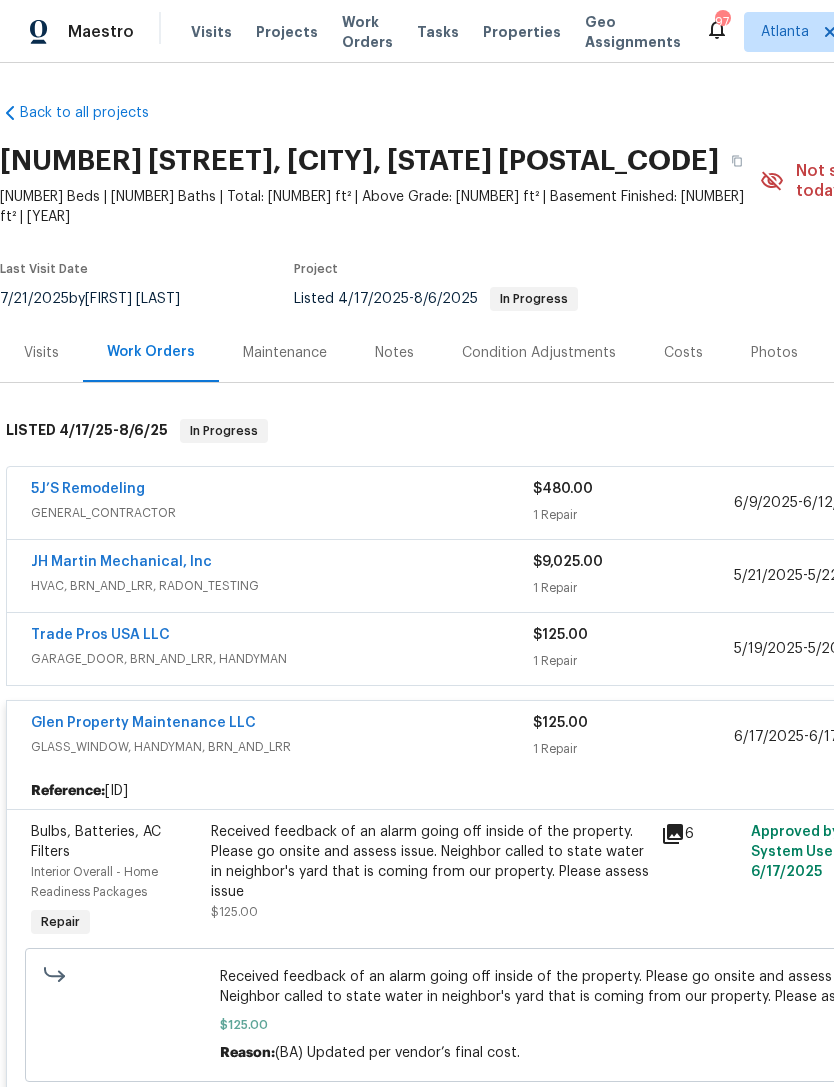 scroll, scrollTop: 0, scrollLeft: 0, axis: both 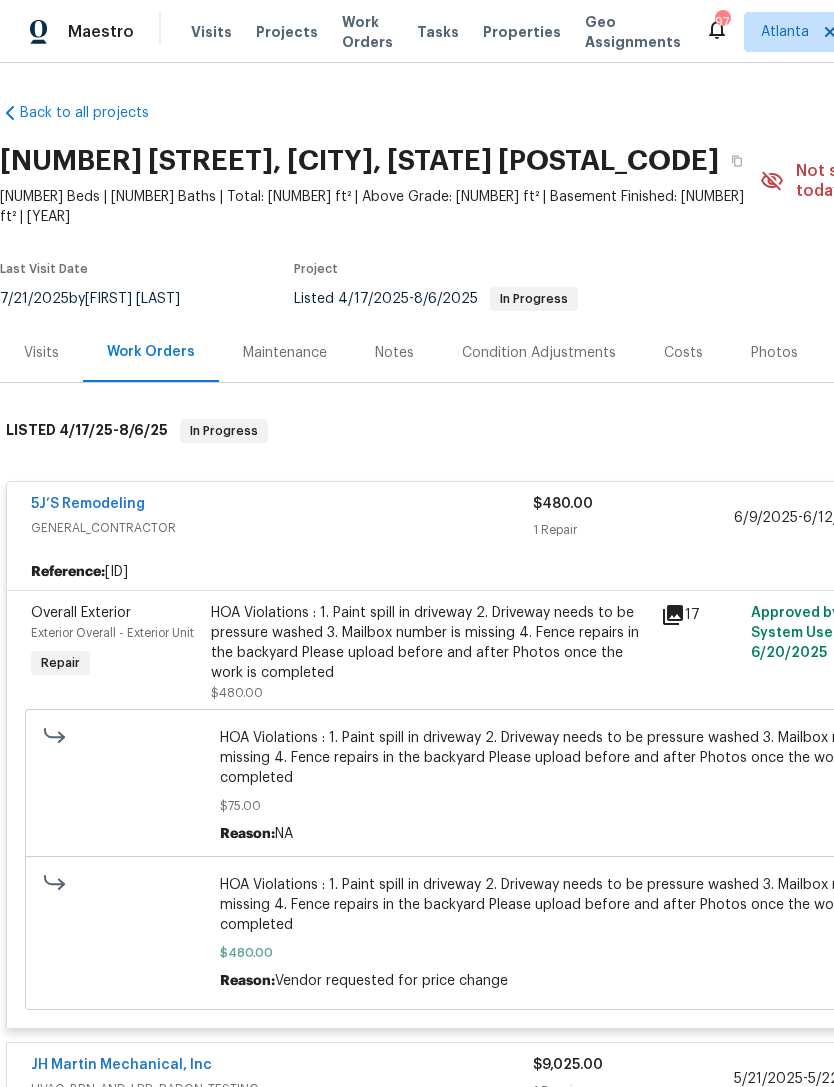 click on "5J’S Remodeling" at bounding box center (88, 504) 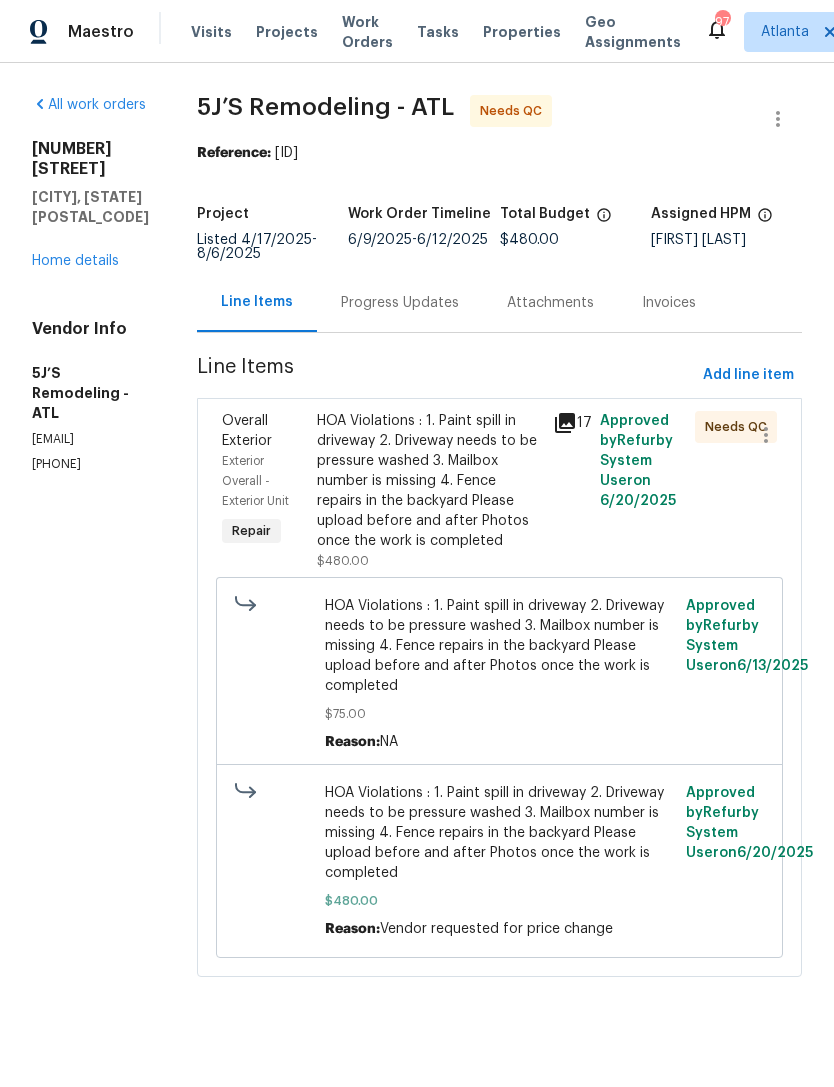 click on "HOA Violations : 1. Paint spill in driveway
2. Driveway needs to be pressure washed
3. Mailbox number is missing
4. Fence repairs in the backyard
Please upload before and after Photos once the work is completed $480.00" at bounding box center [429, 491] 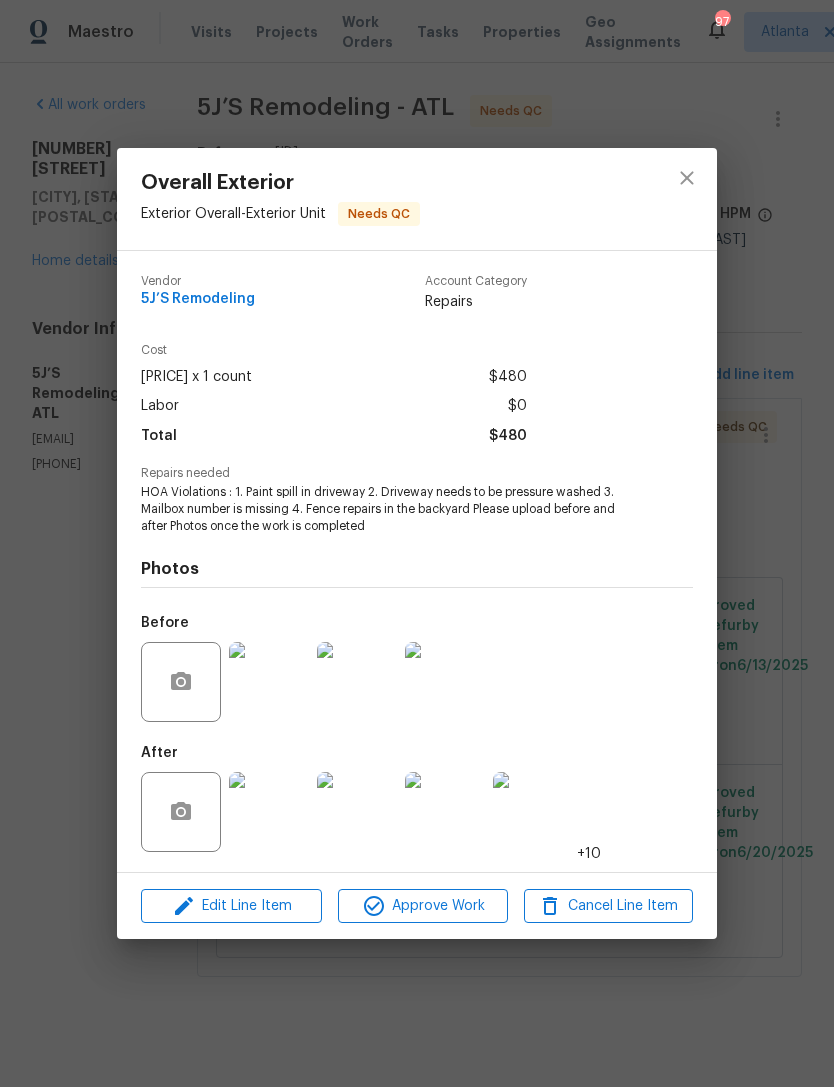 click at bounding box center (269, 812) 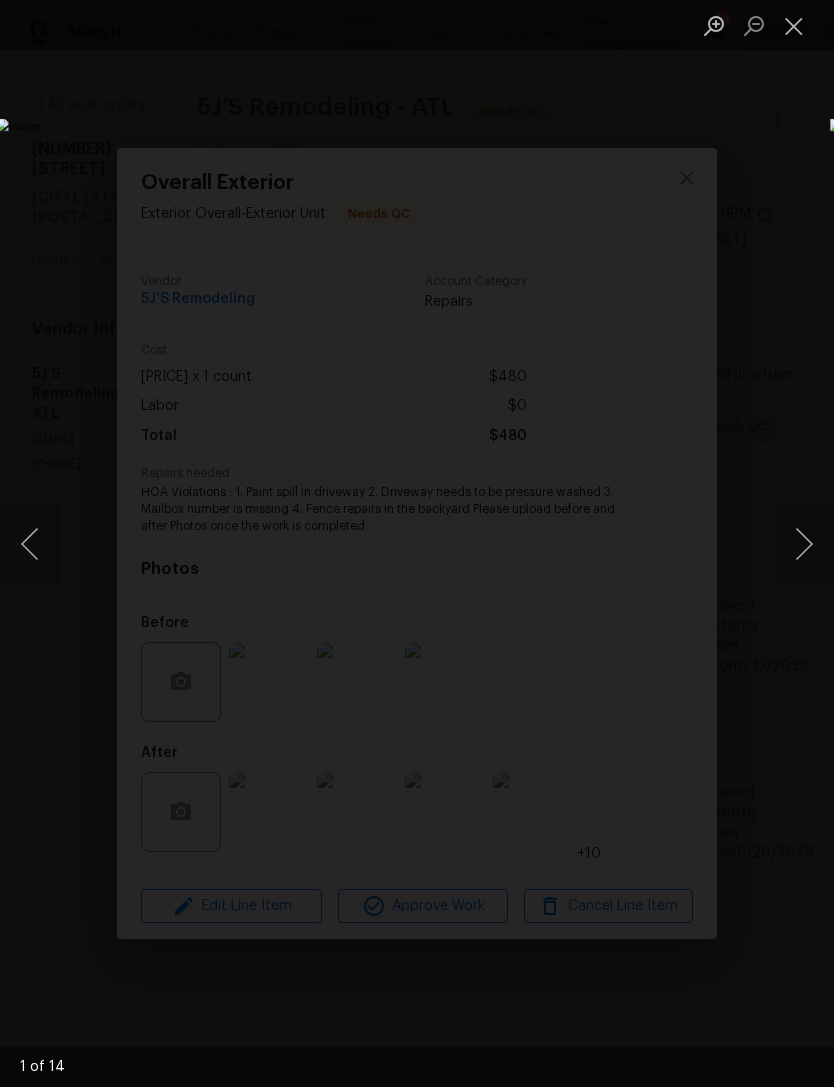 click at bounding box center (804, 544) 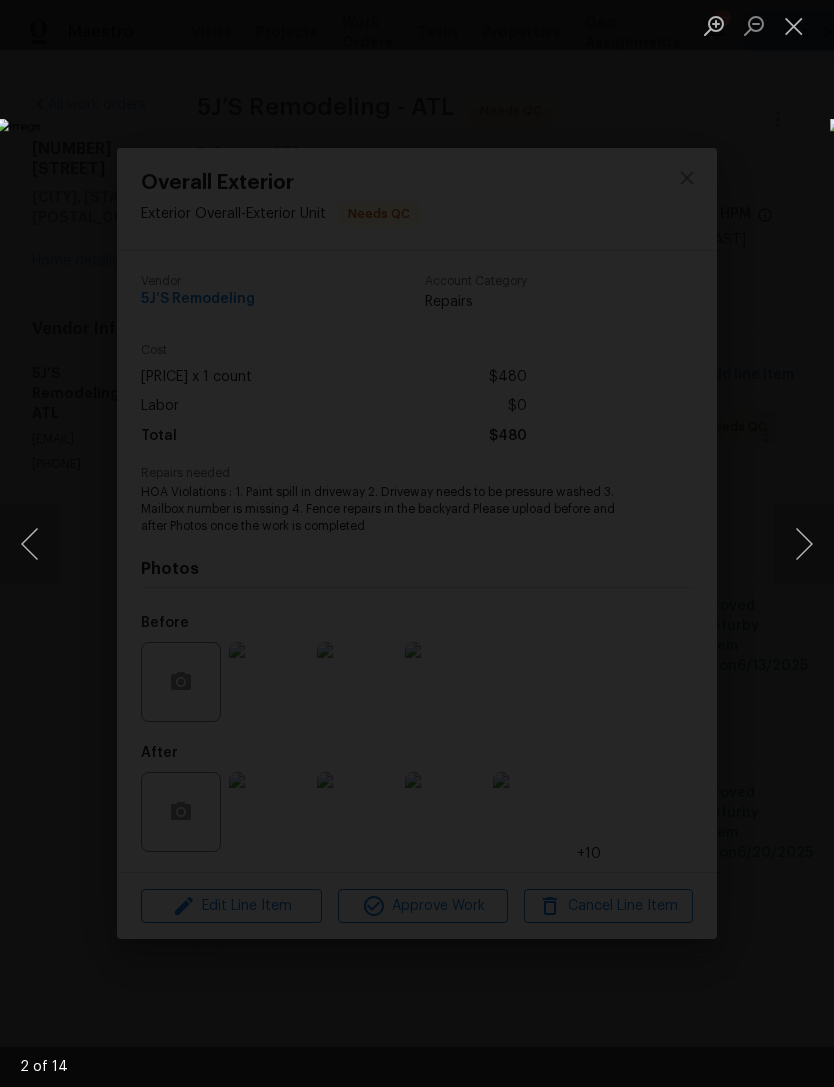 click at bounding box center (804, 544) 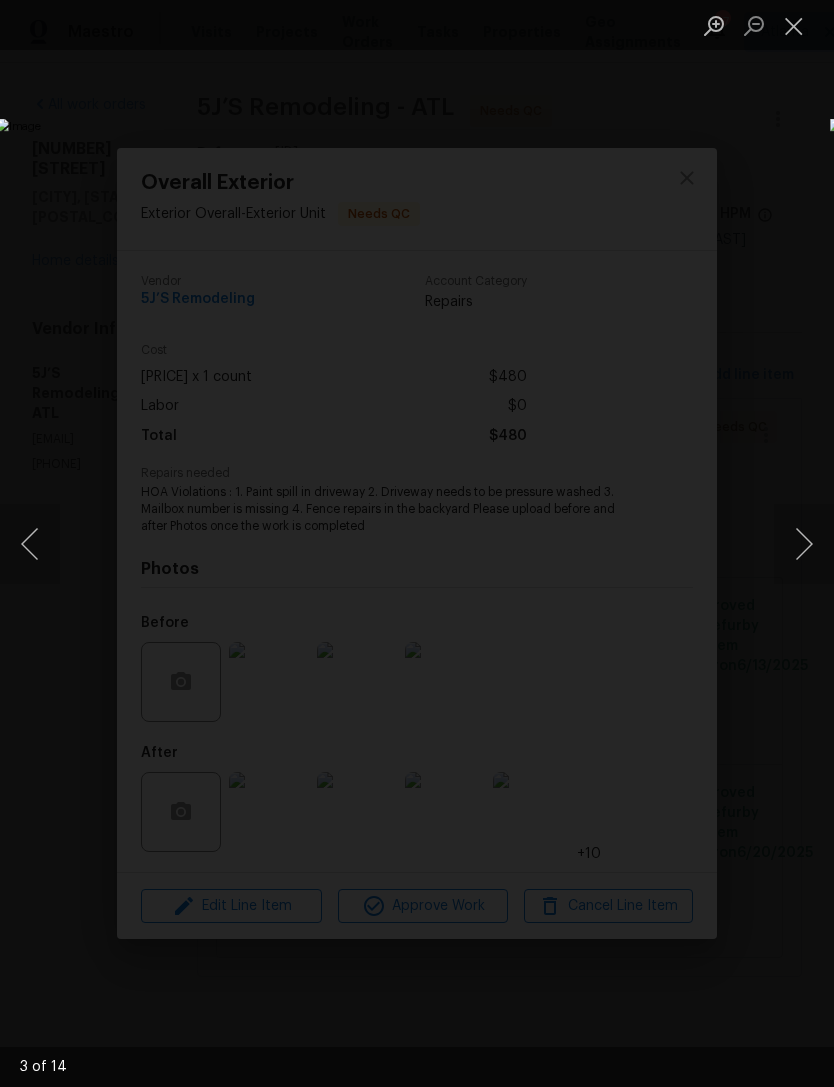 click at bounding box center [804, 544] 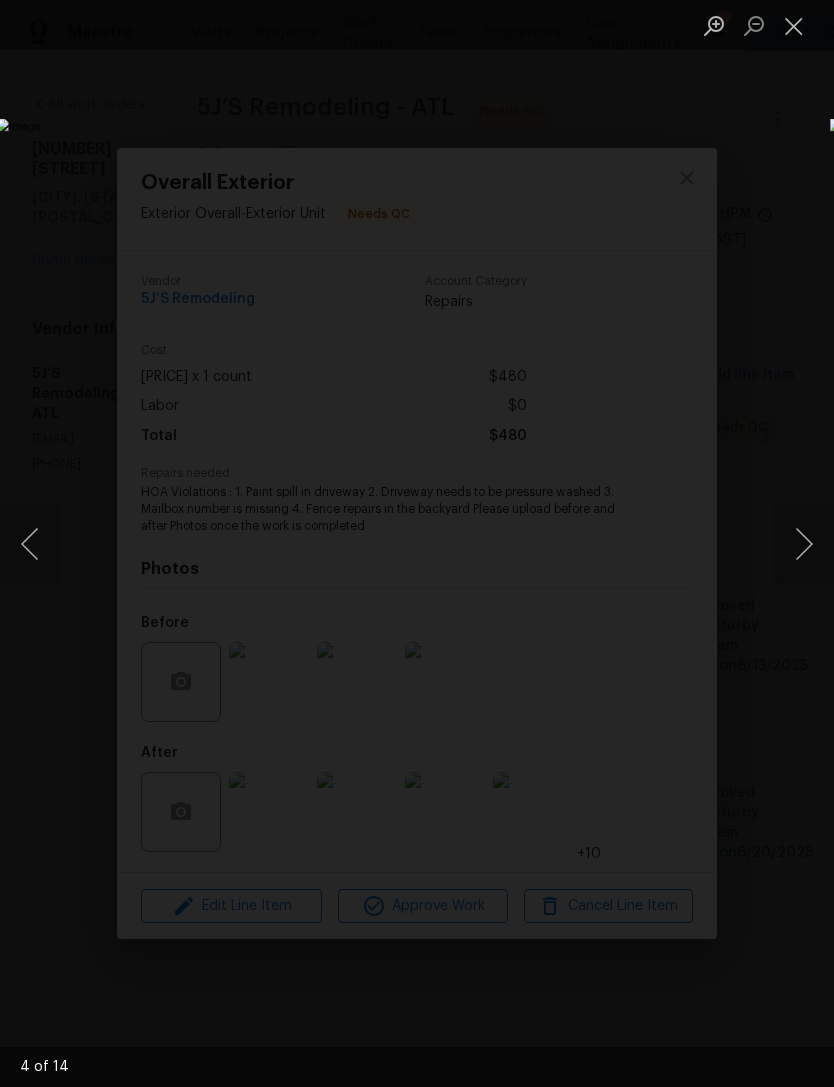 click at bounding box center (804, 544) 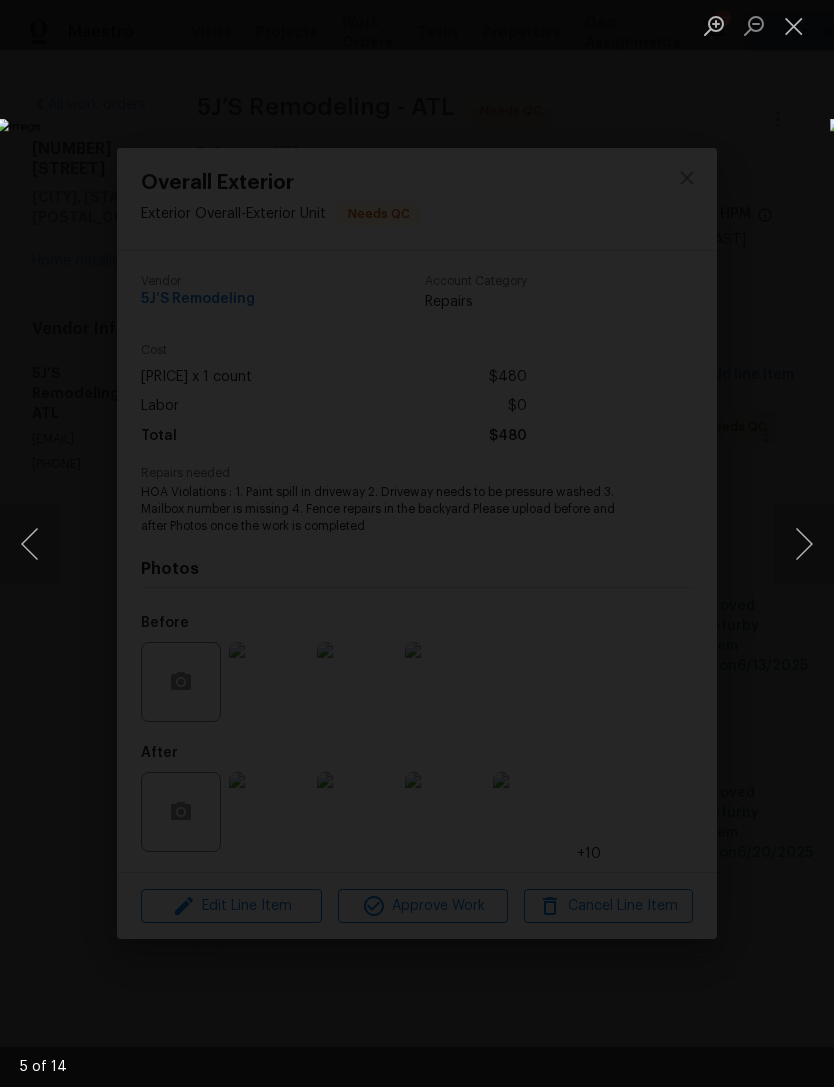 click at bounding box center (804, 544) 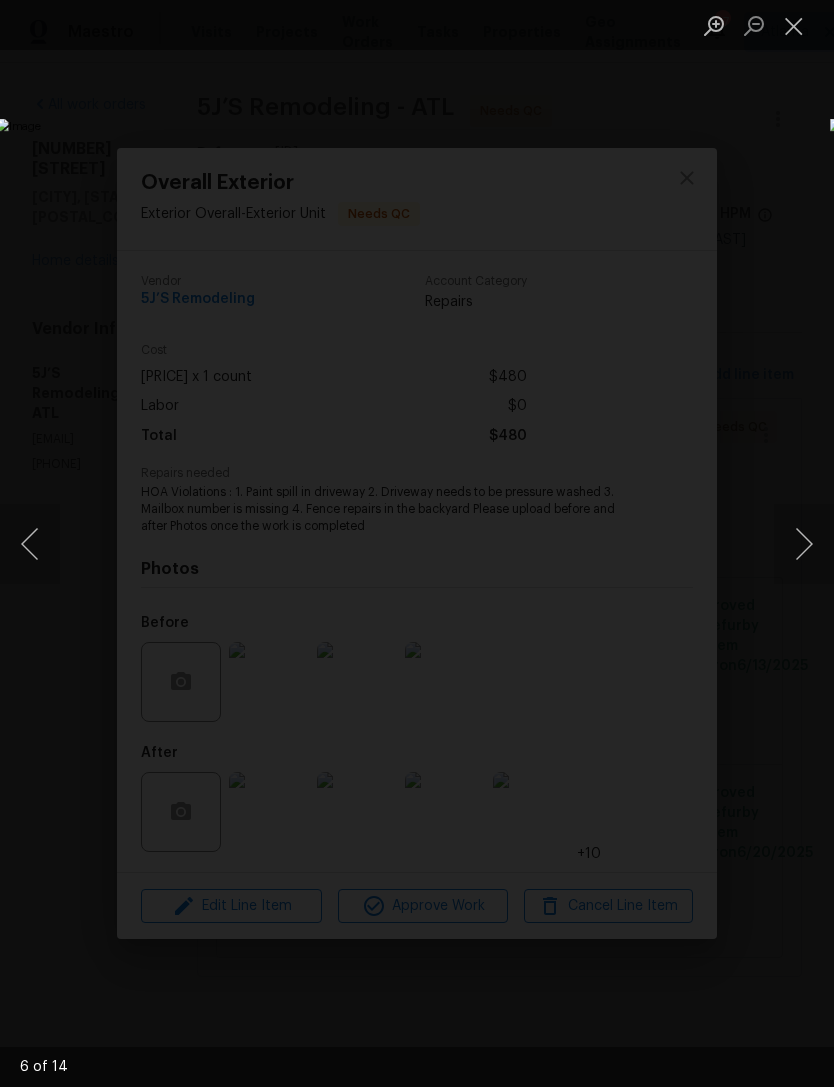 click at bounding box center [804, 544] 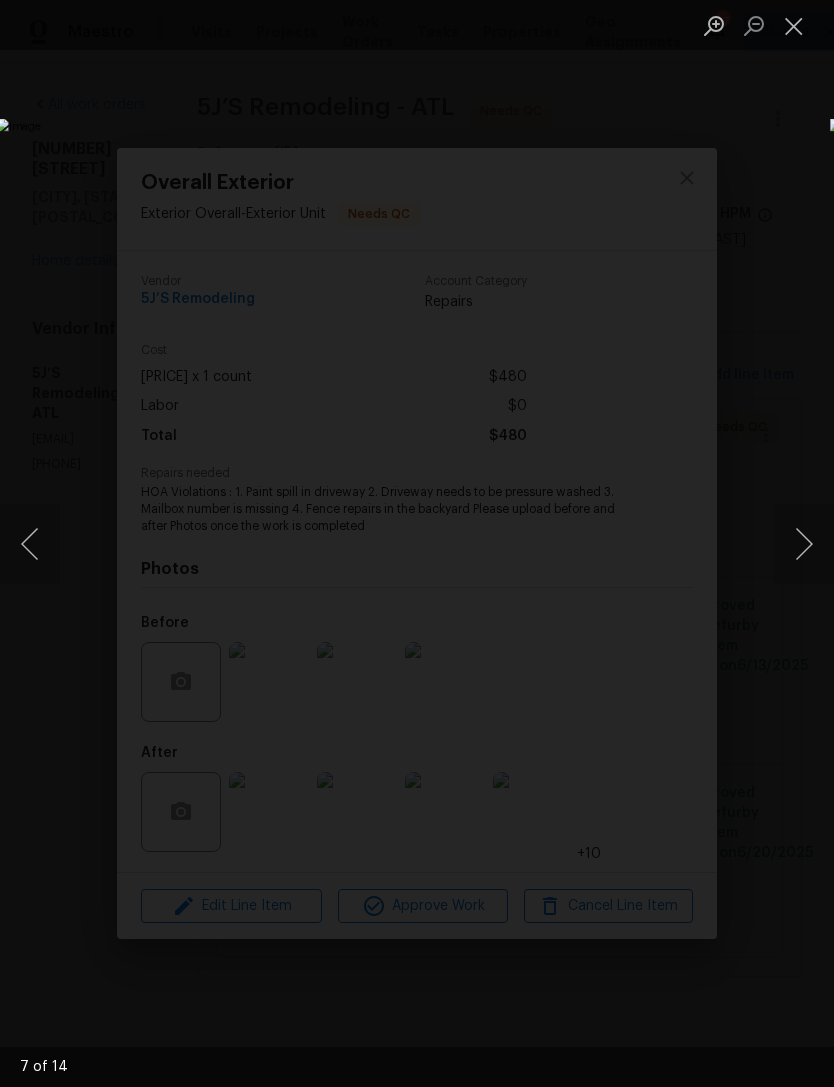 click at bounding box center [30, 544] 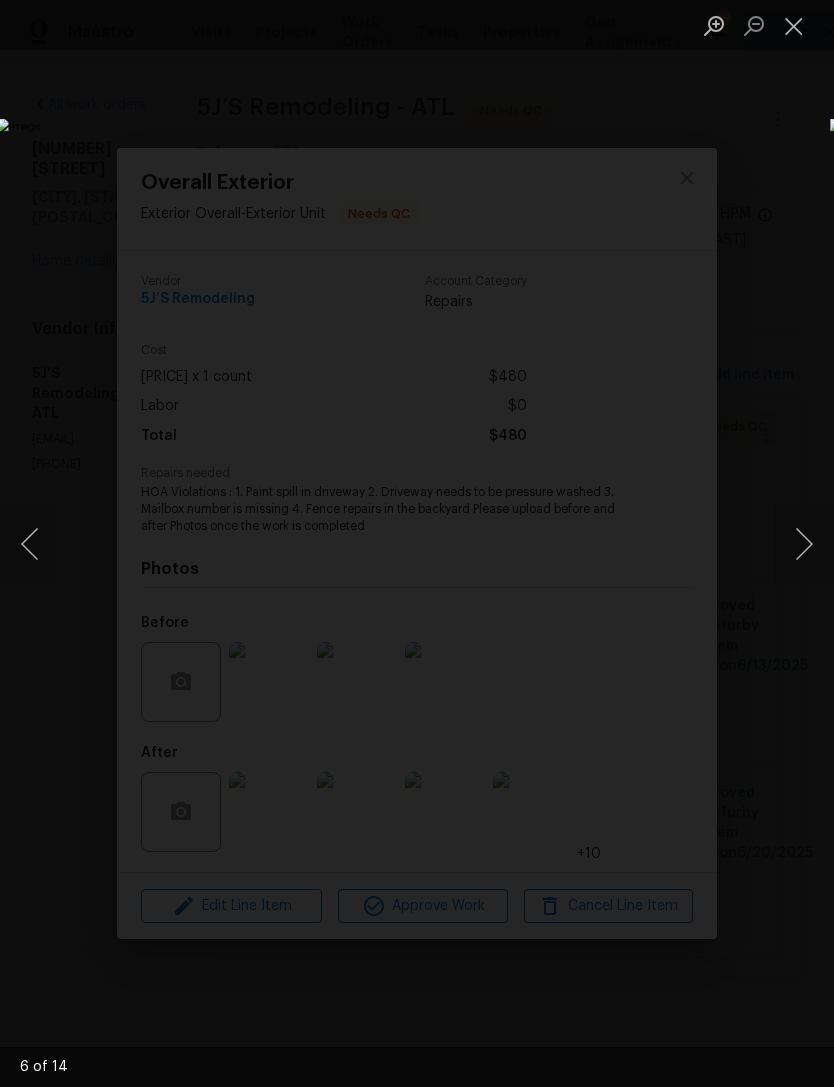 click at bounding box center [30, 544] 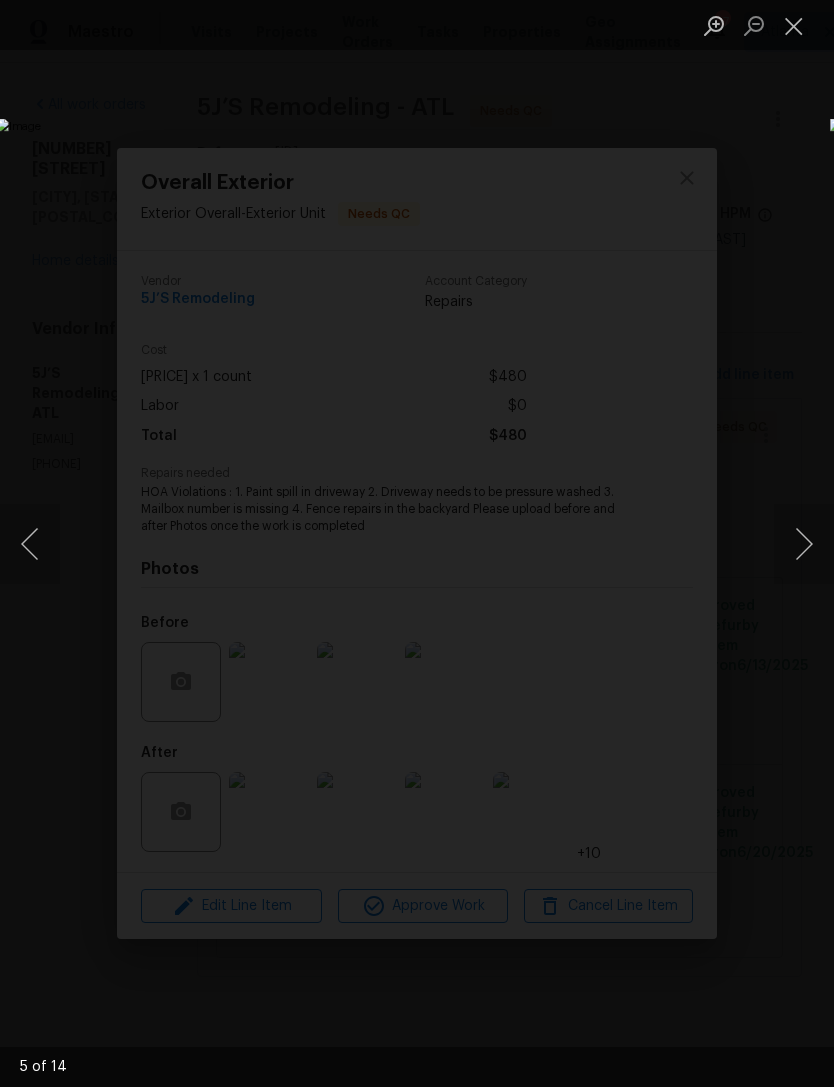 click at bounding box center (804, 544) 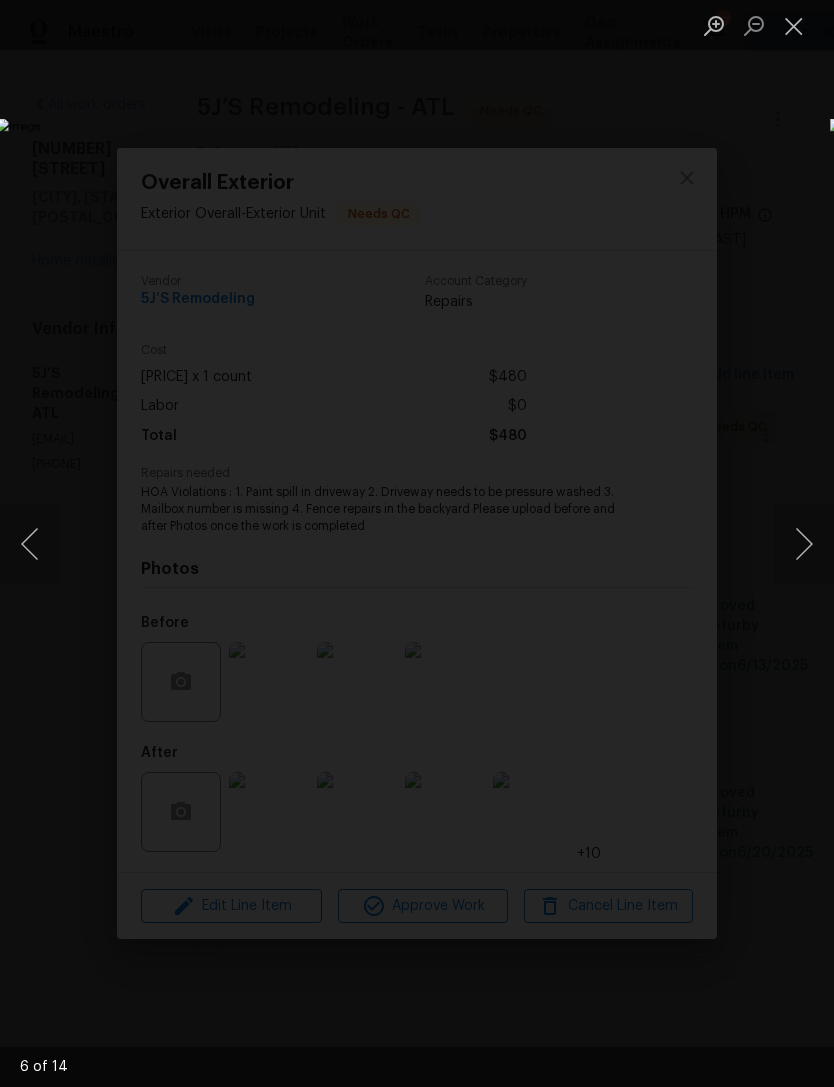 click at bounding box center [322, 544] 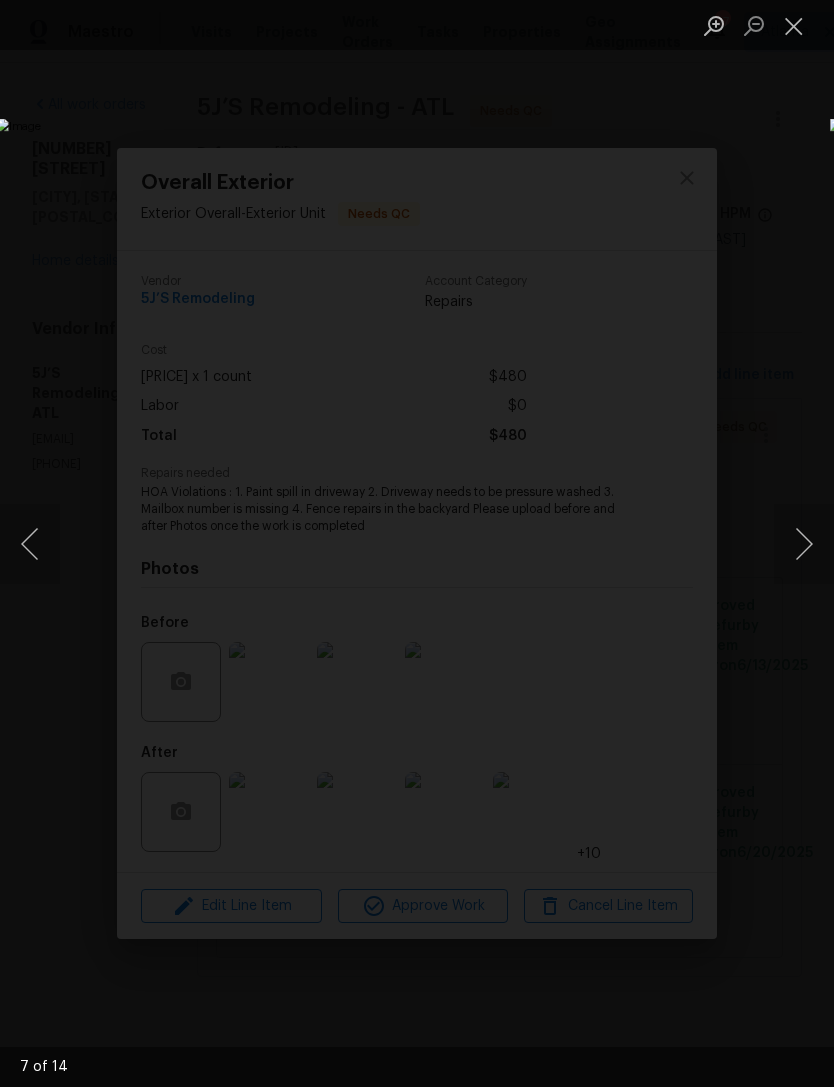 click at bounding box center (804, 544) 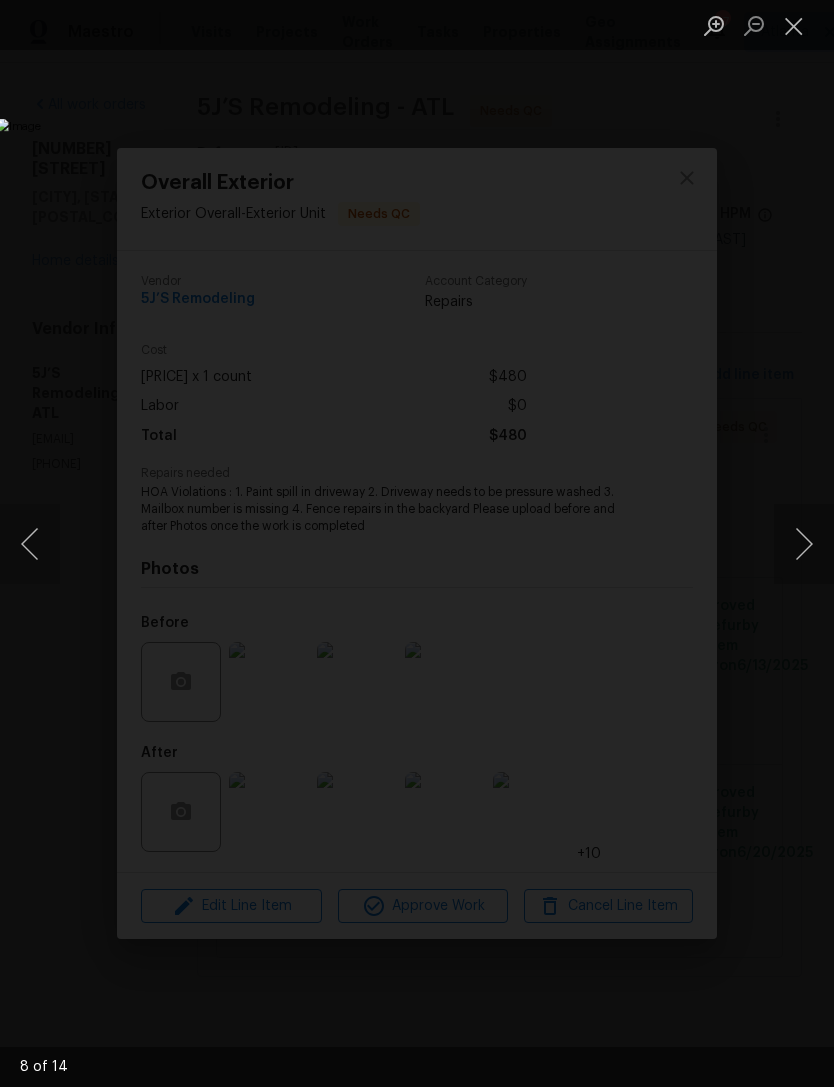 click at bounding box center (804, 544) 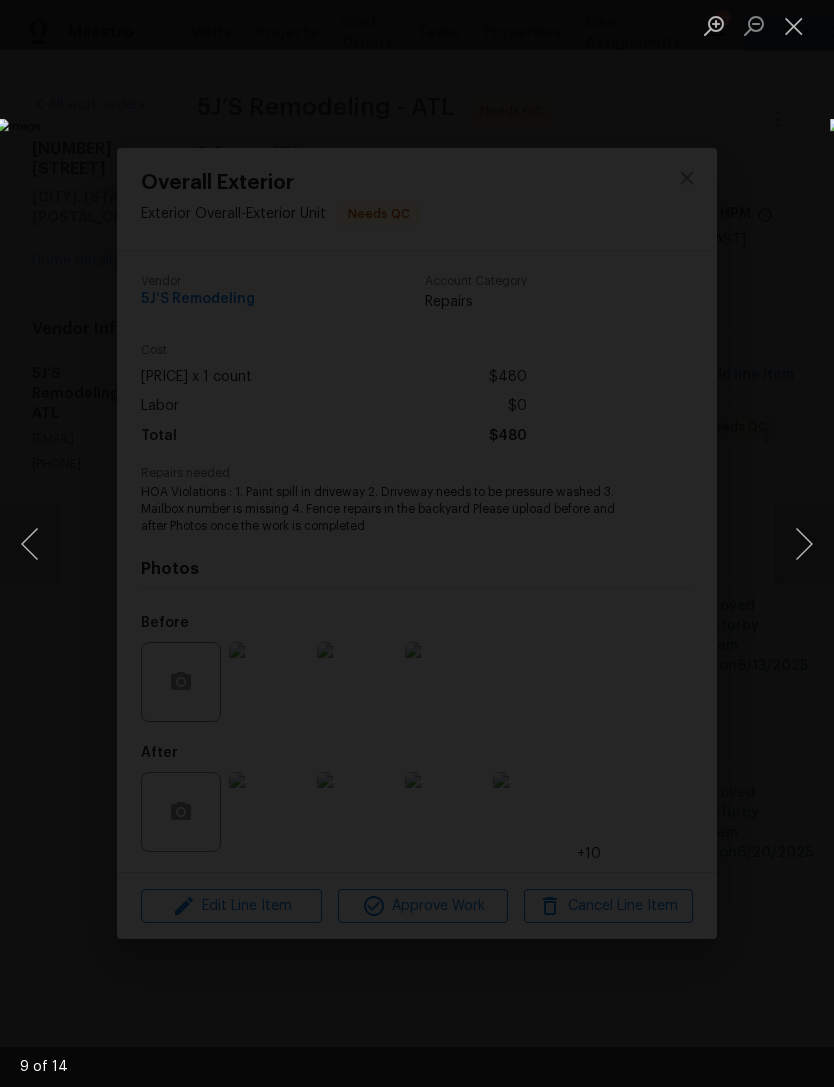 click at bounding box center (804, 544) 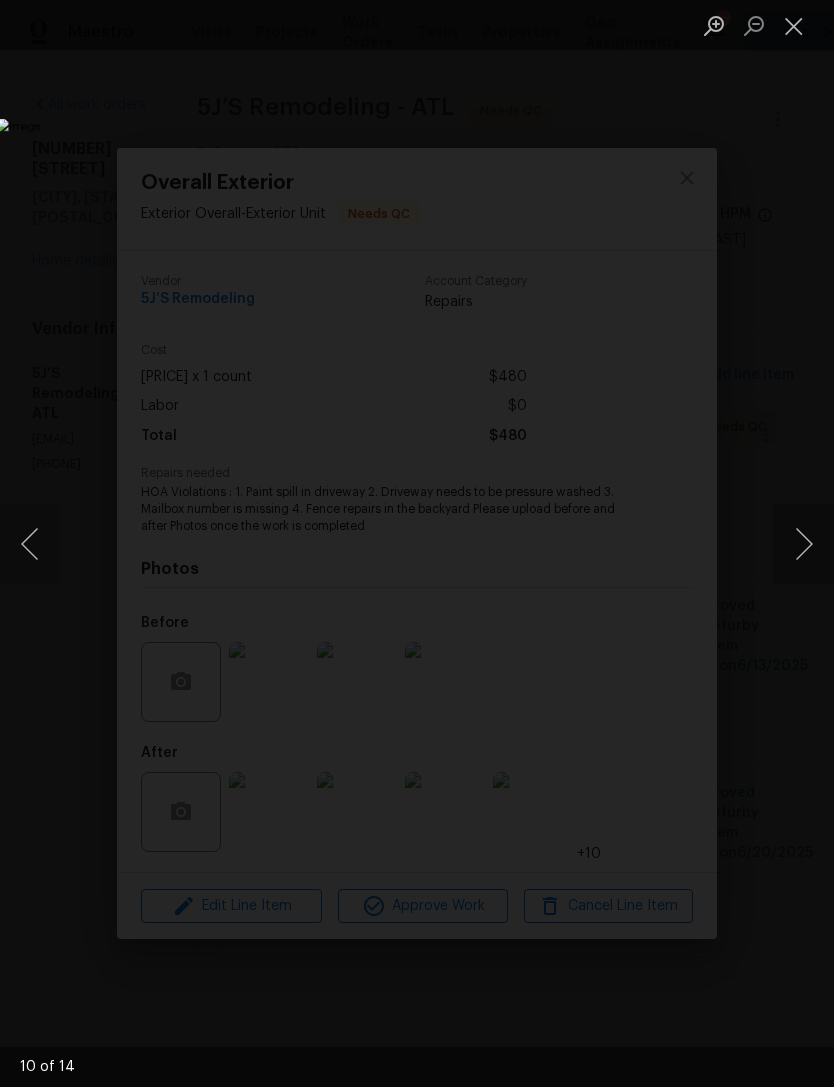 click at bounding box center [804, 544] 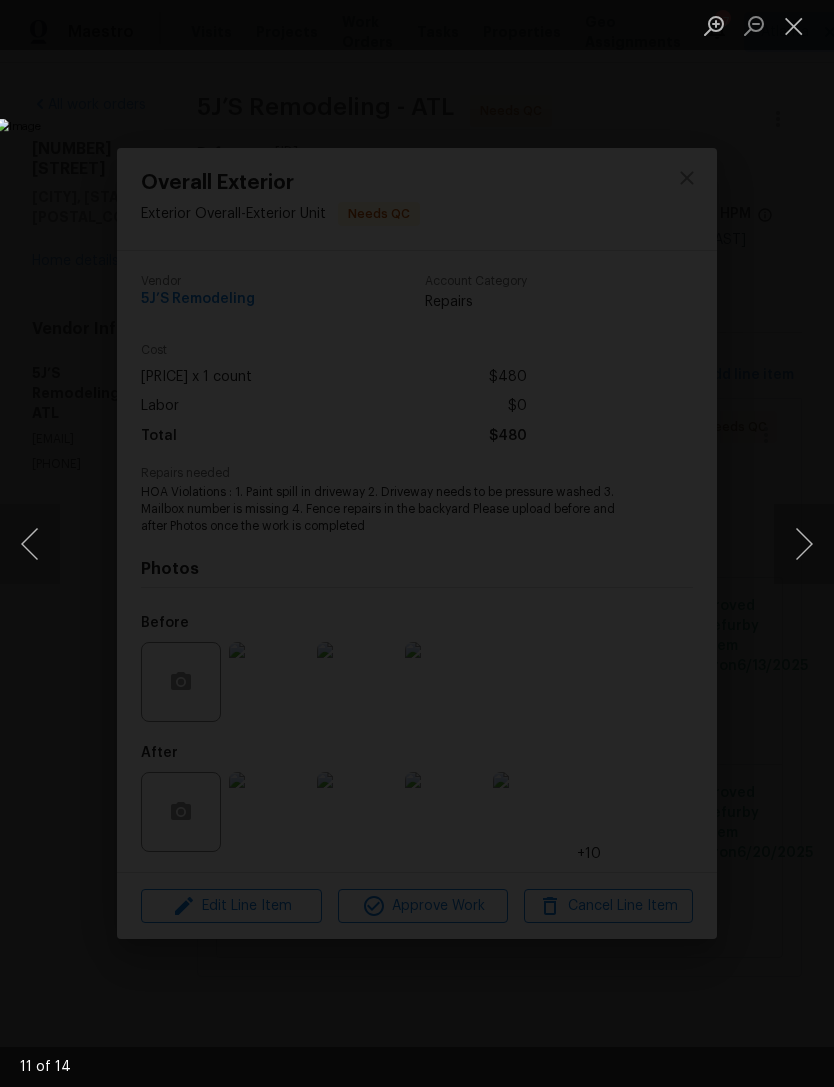 click at bounding box center [804, 544] 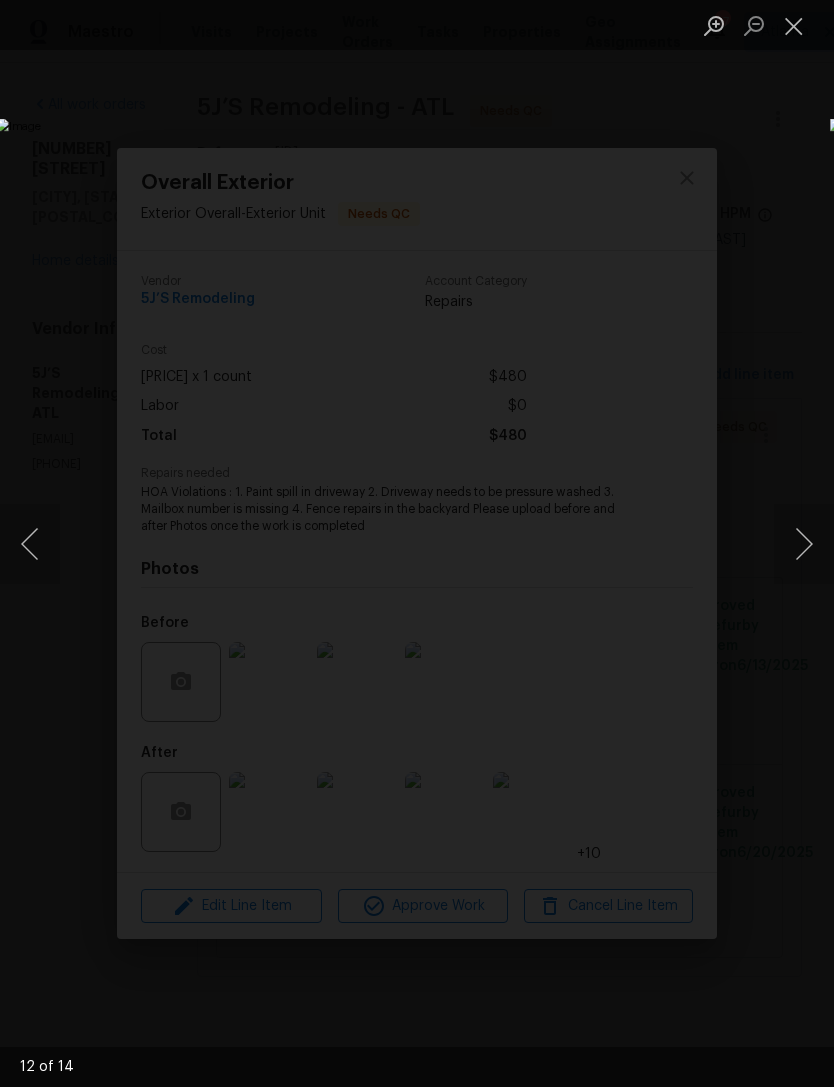 click at bounding box center (30, 544) 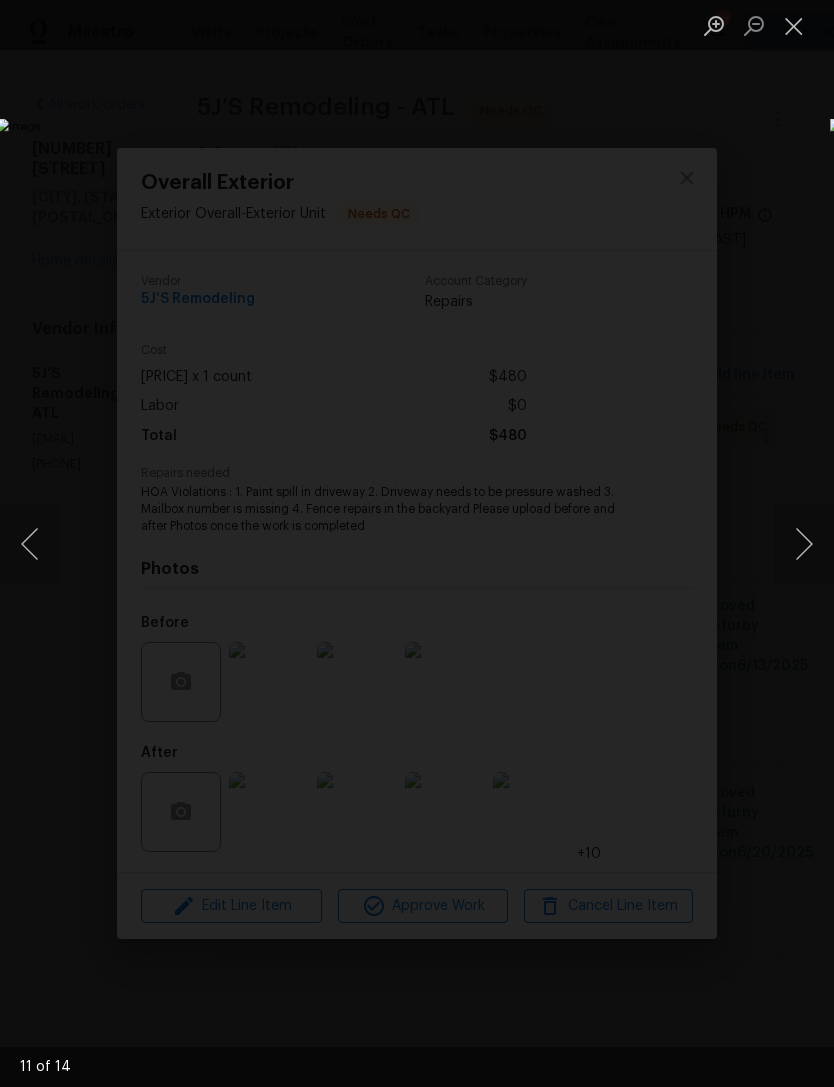 click at bounding box center (30, 544) 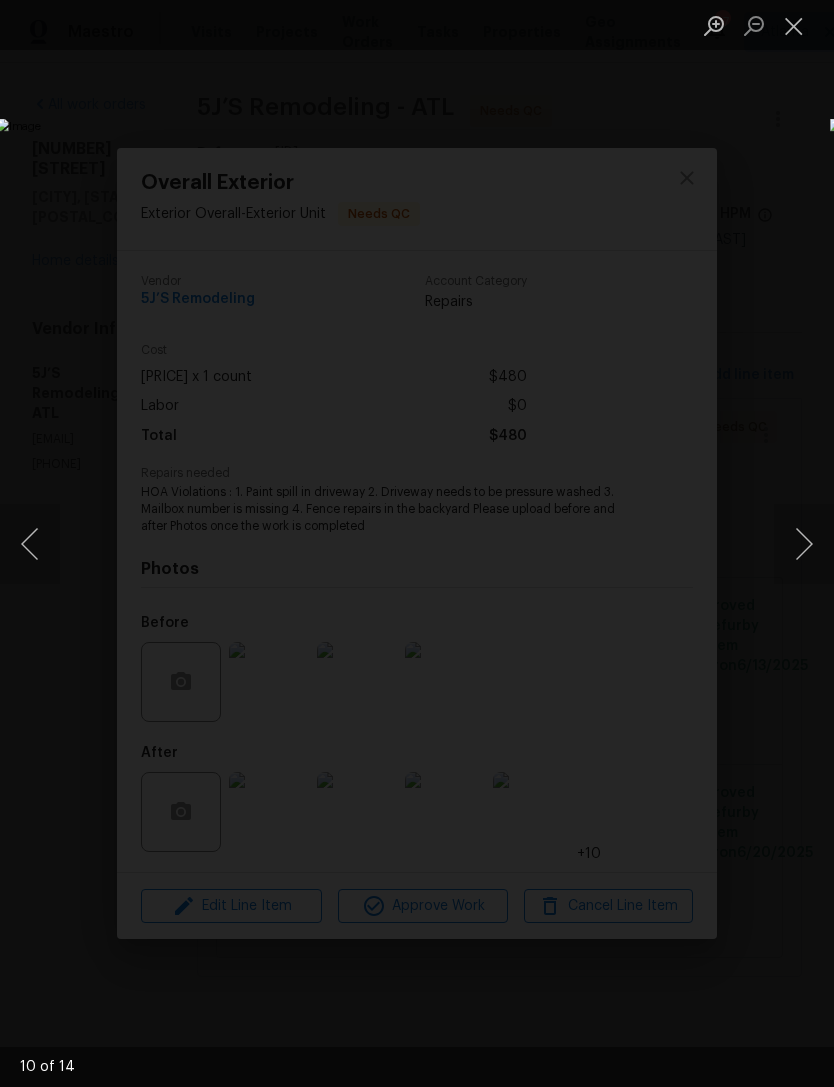 click at bounding box center [30, 544] 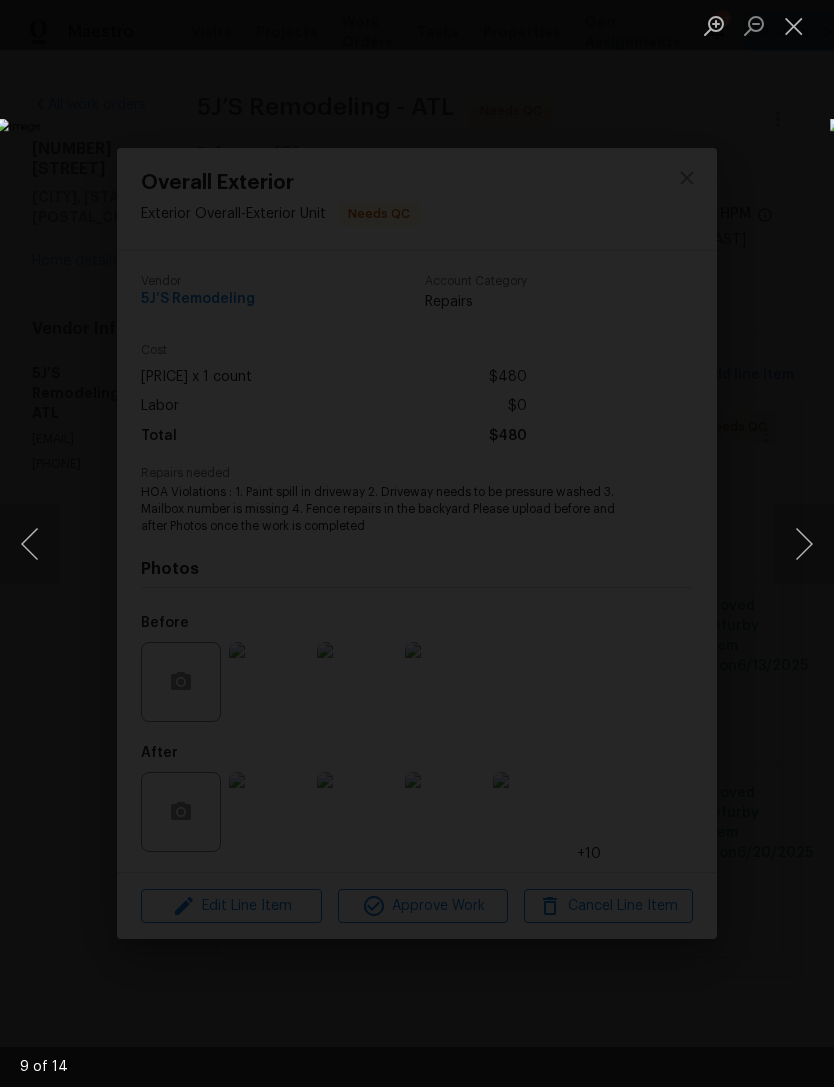 click at bounding box center (30, 544) 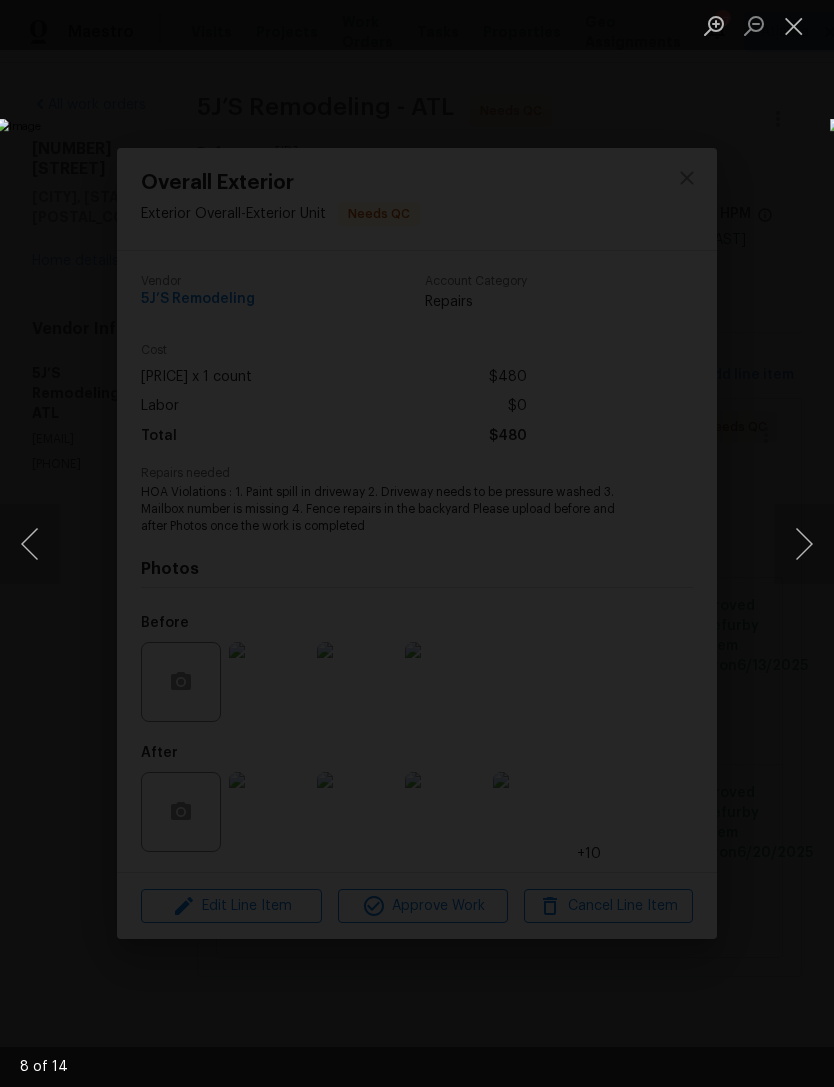 click at bounding box center [30, 544] 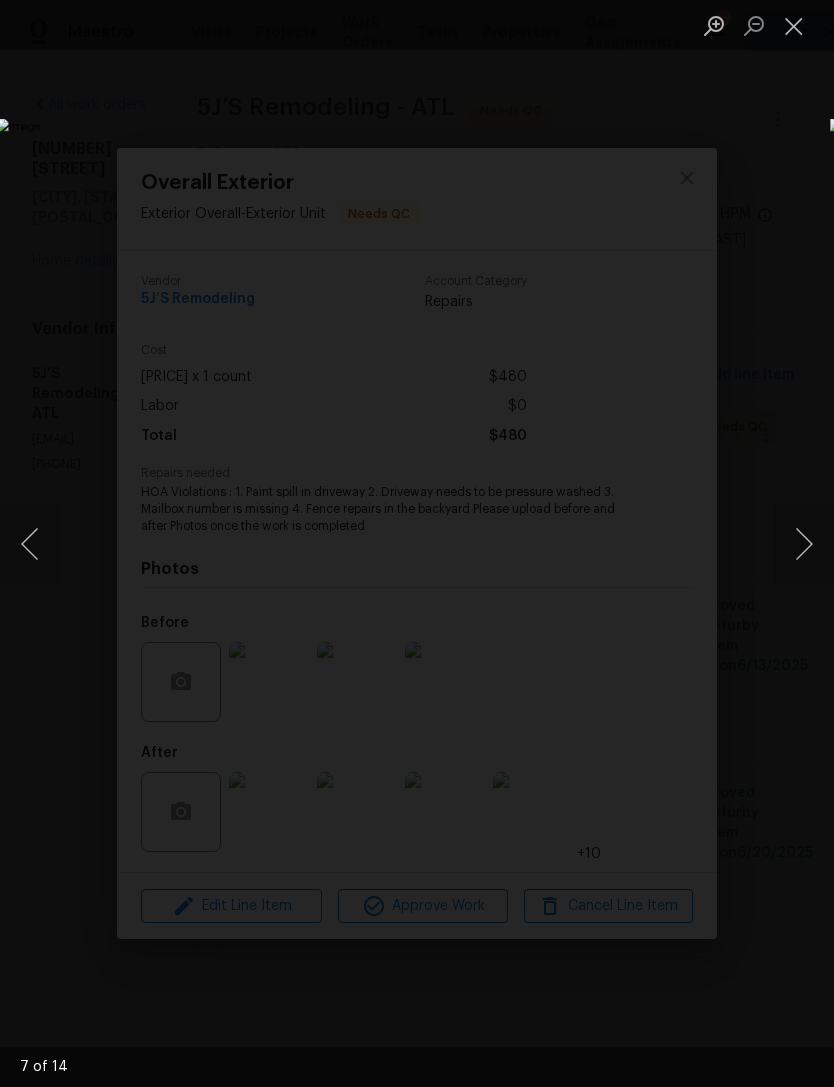 click at bounding box center (30, 544) 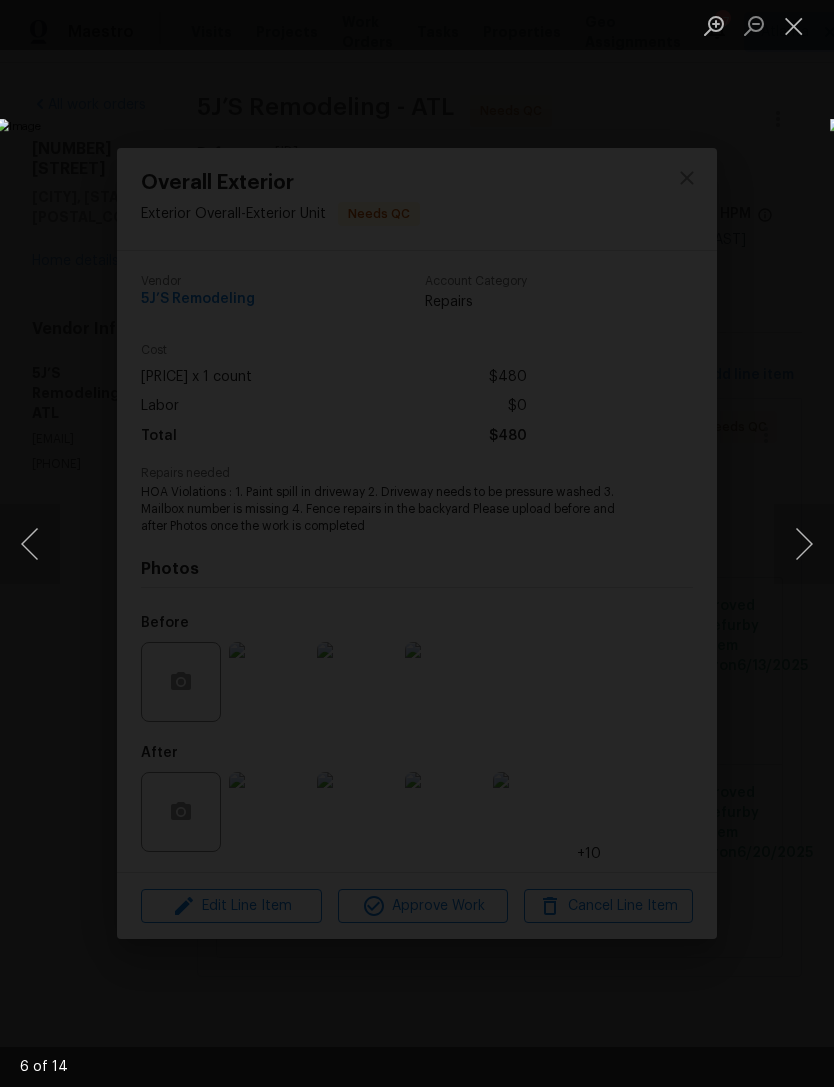 click at bounding box center (322, 544) 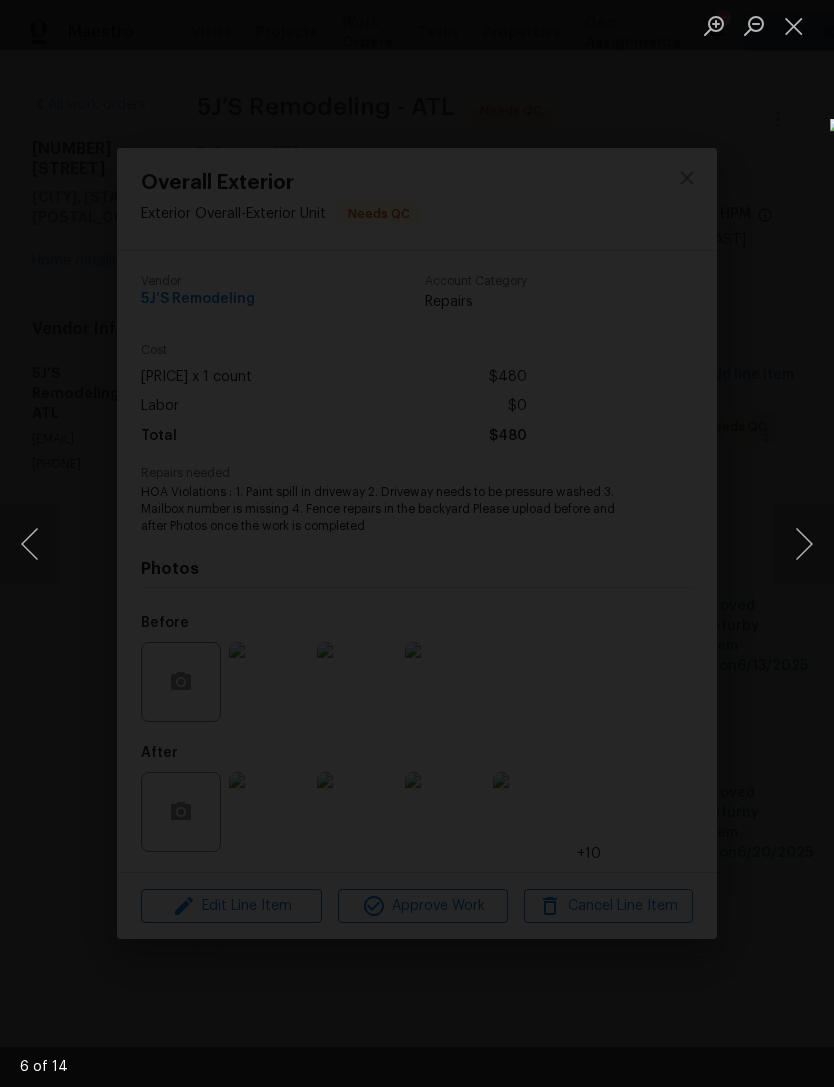 click at bounding box center (156, 432) 